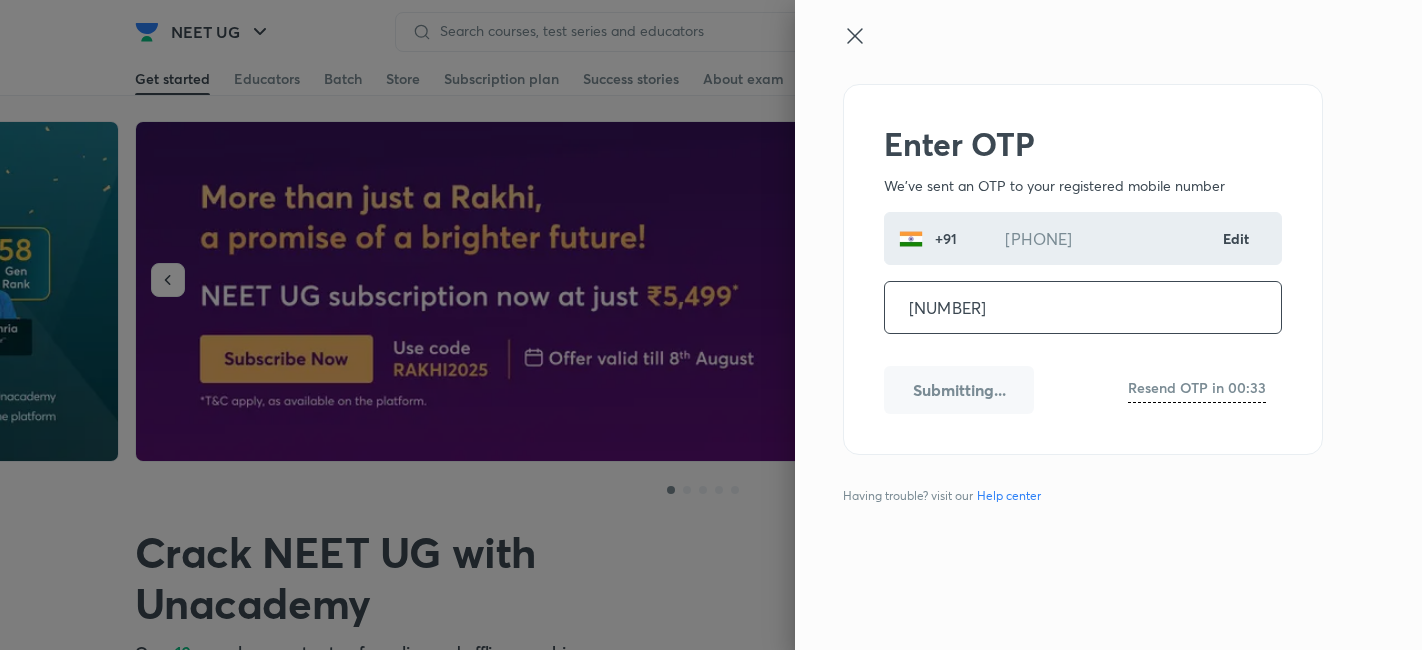 scroll, scrollTop: 0, scrollLeft: 0, axis: both 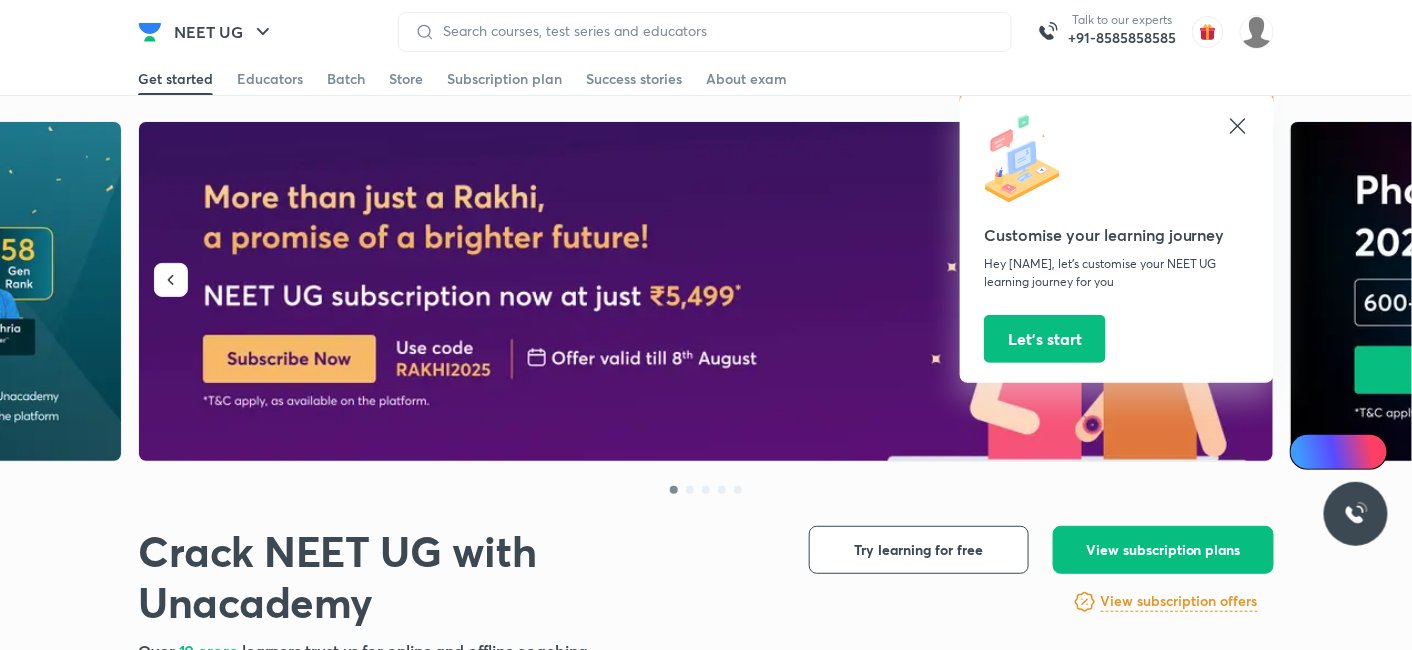 click 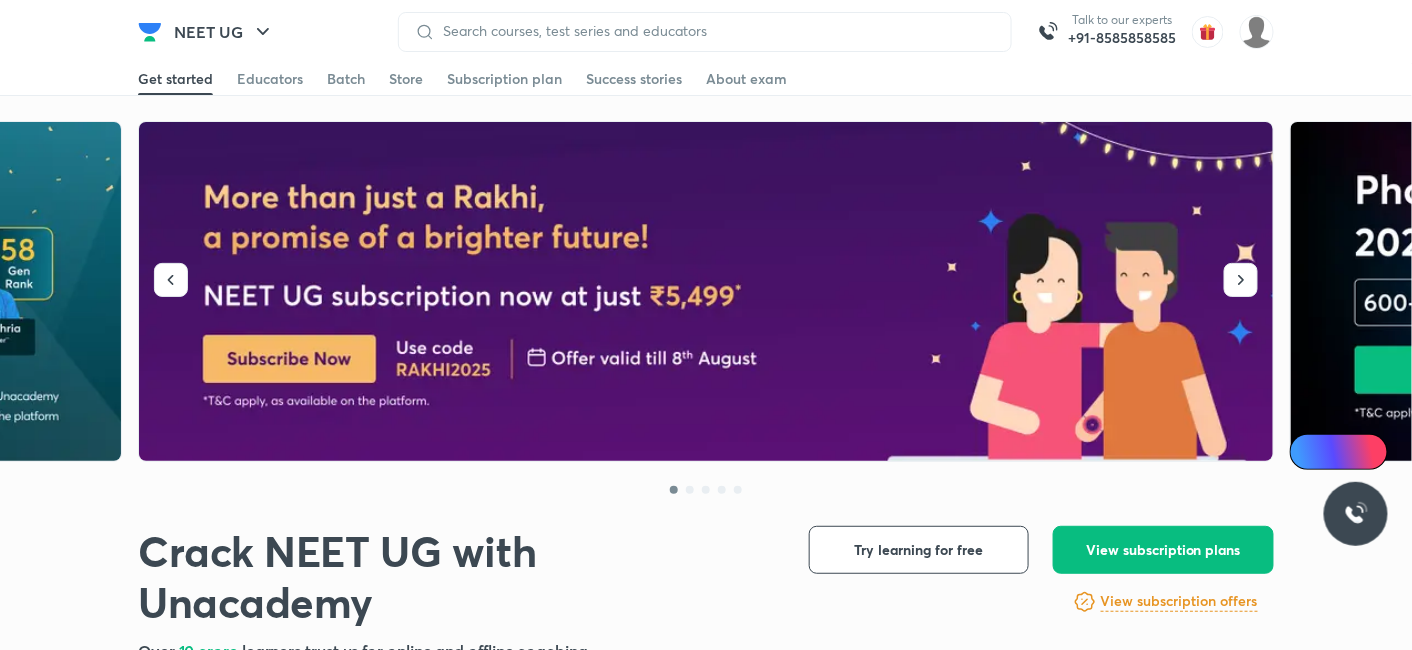 click on "Talk to our experts +91-8585858585" at bounding box center [836, 32] 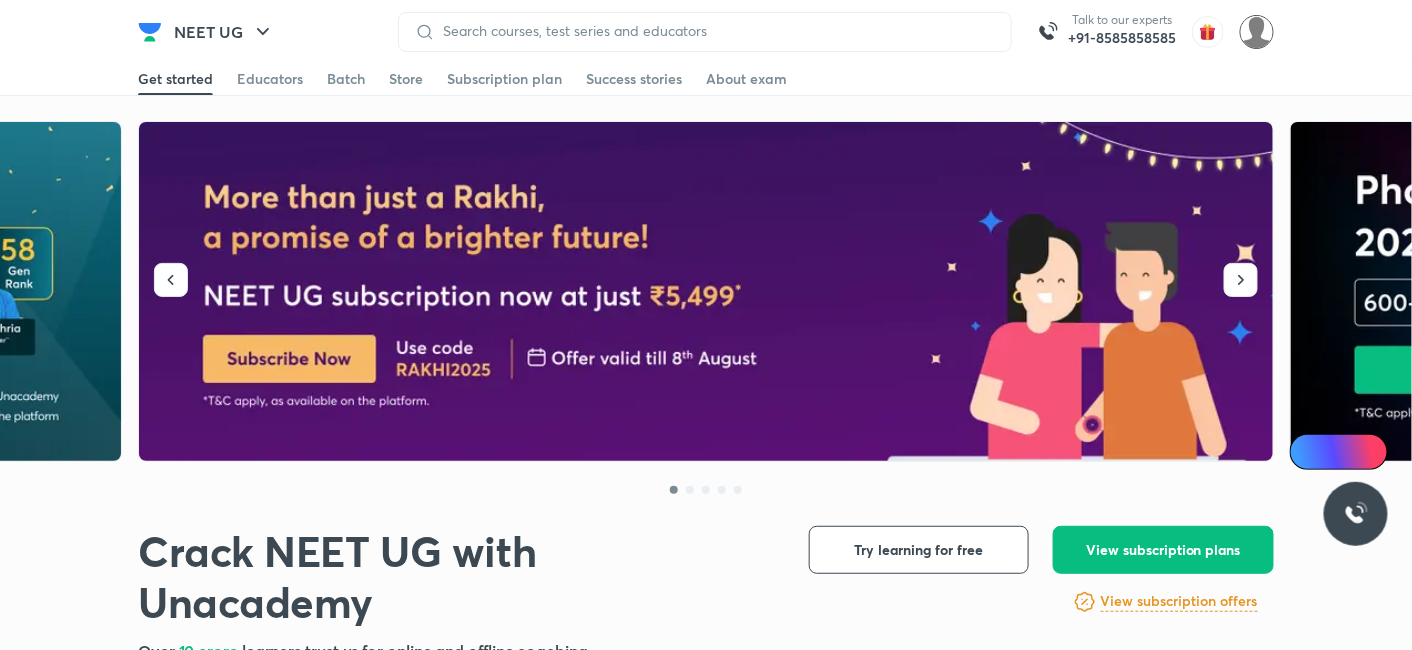 click at bounding box center (1257, 32) 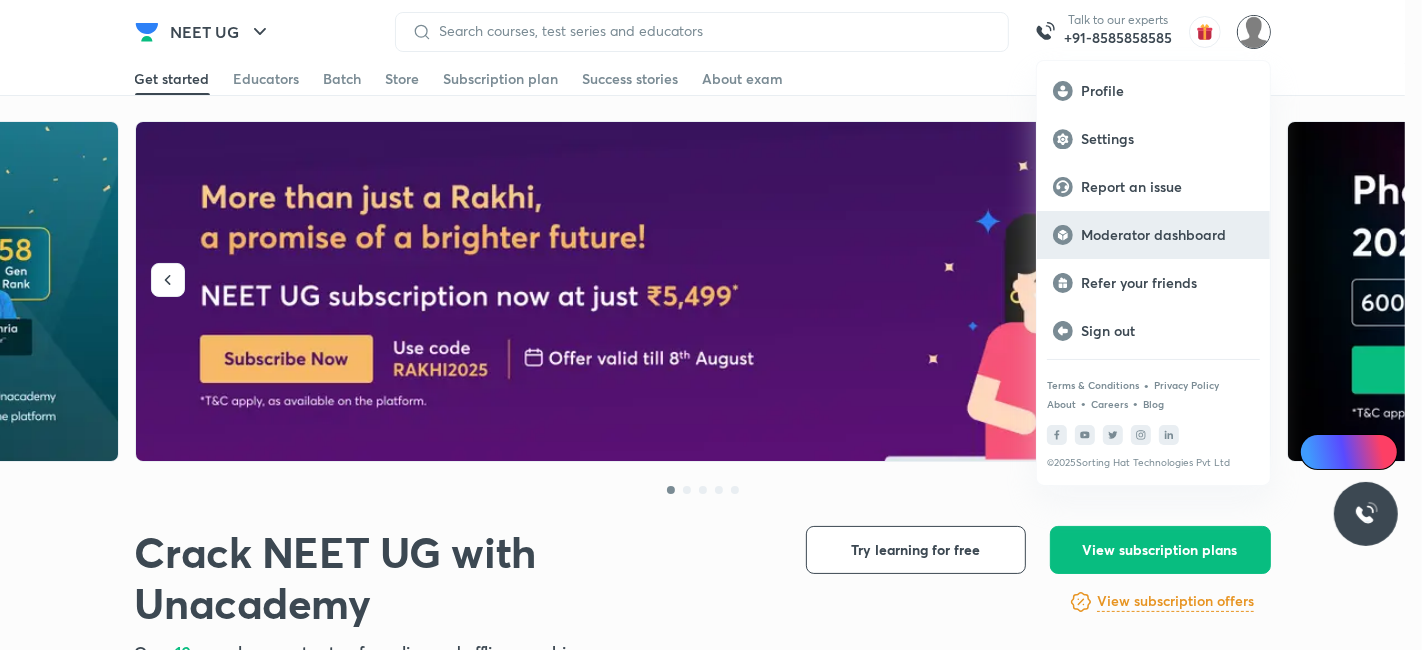 click on "Moderator dashboard" at bounding box center (1167, 235) 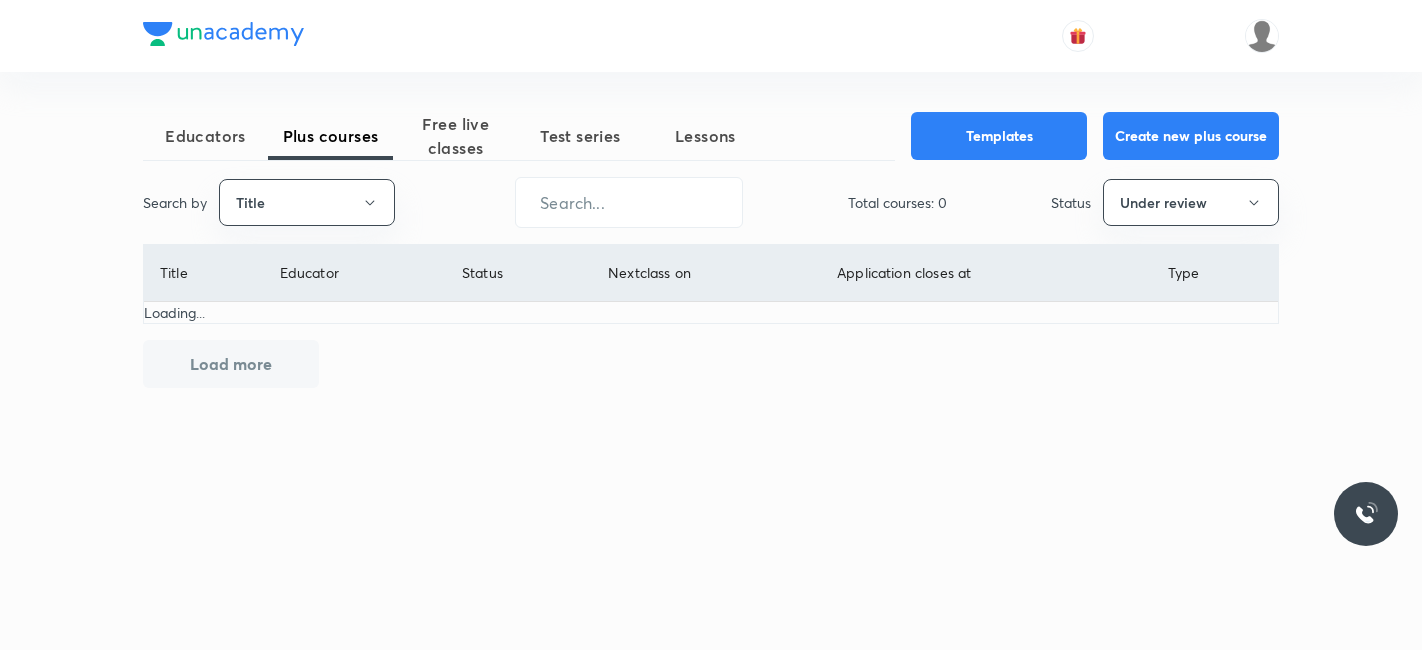 scroll, scrollTop: 0, scrollLeft: 0, axis: both 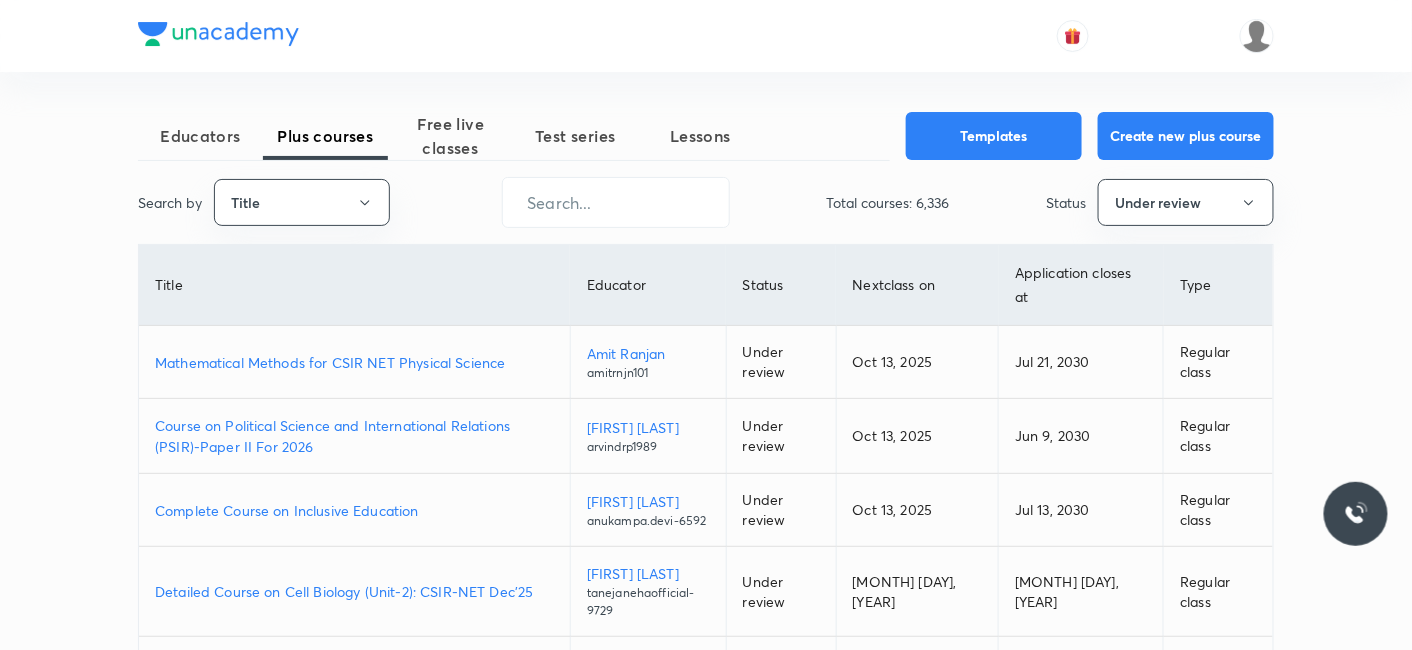 click on "Mathematical Methods for CSIR NET Physical Science" at bounding box center (354, 362) 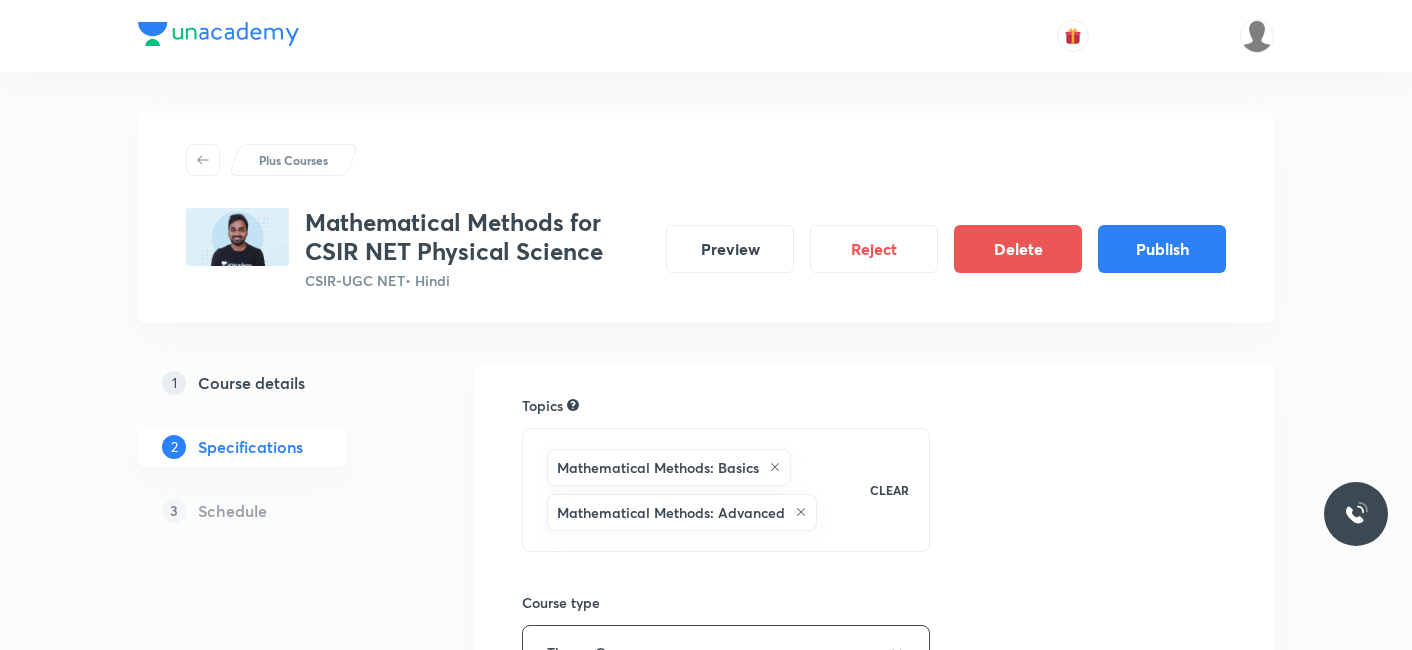 scroll, scrollTop: 0, scrollLeft: 0, axis: both 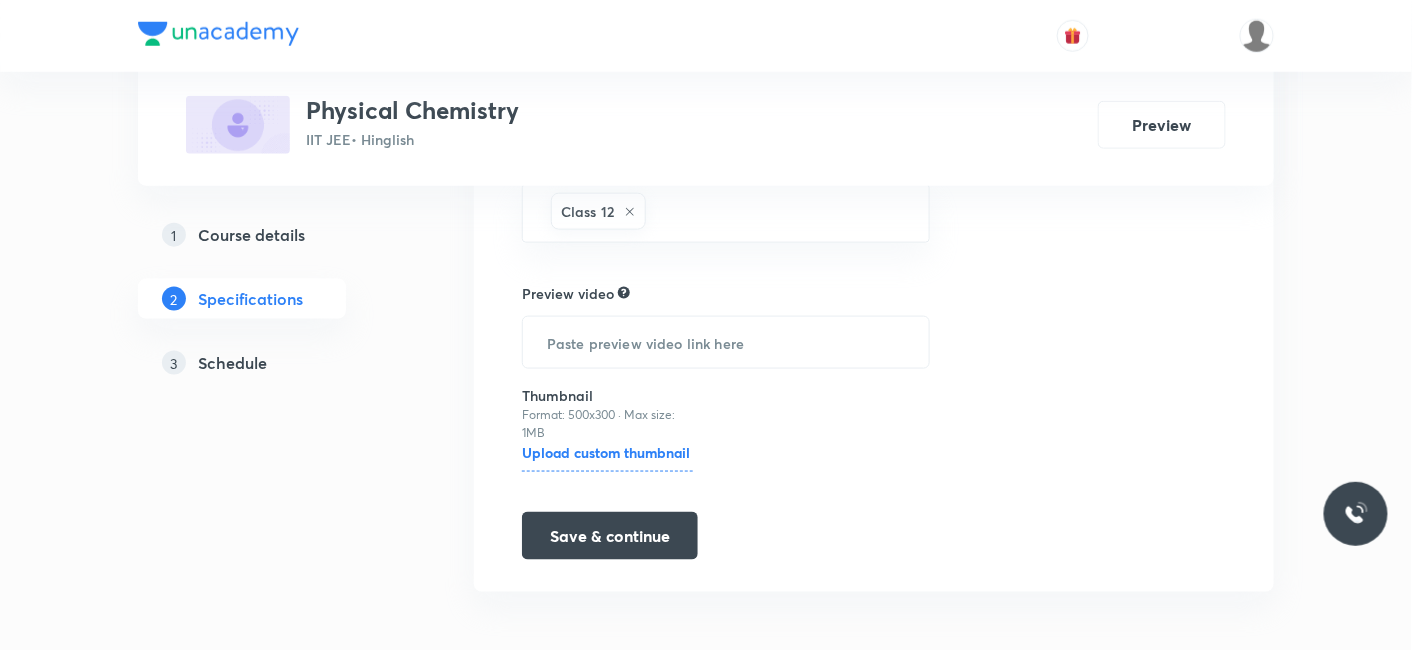 click on "Schedule" at bounding box center [232, 363] 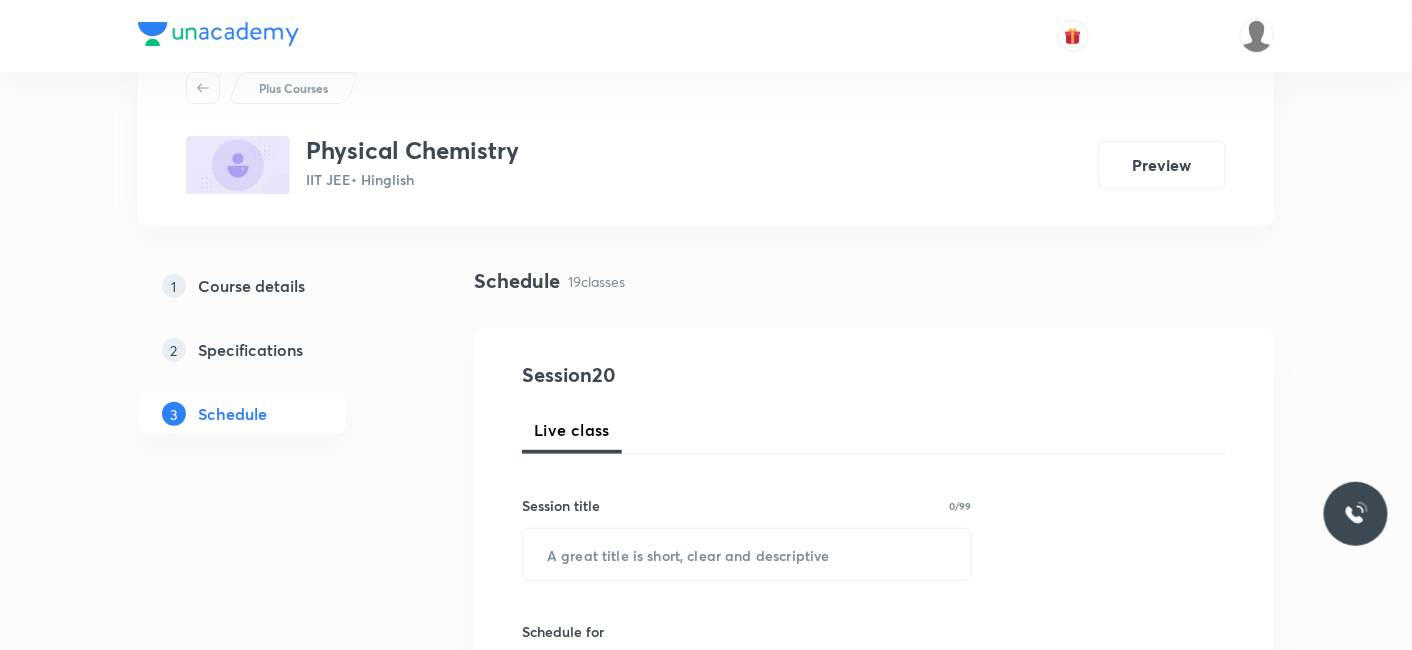 scroll, scrollTop: 555, scrollLeft: 0, axis: vertical 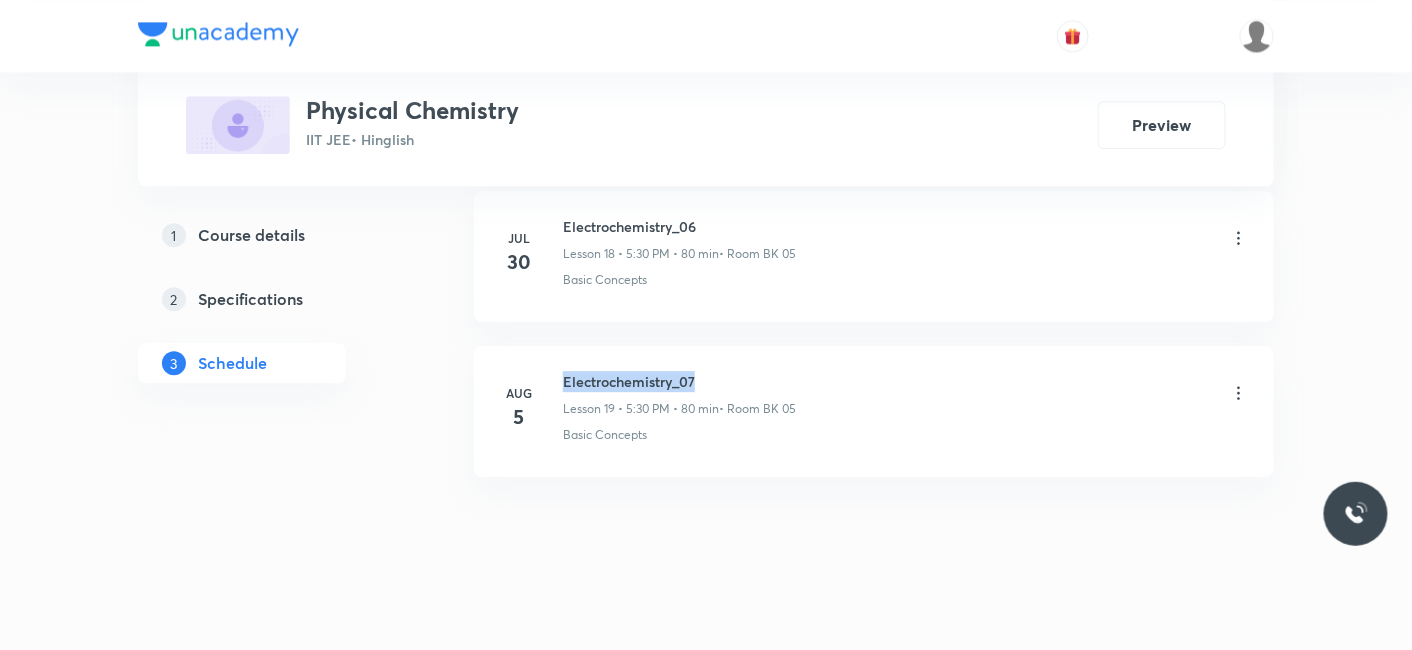drag, startPoint x: 720, startPoint y: 361, endPoint x: 562, endPoint y: 370, distance: 158.25612 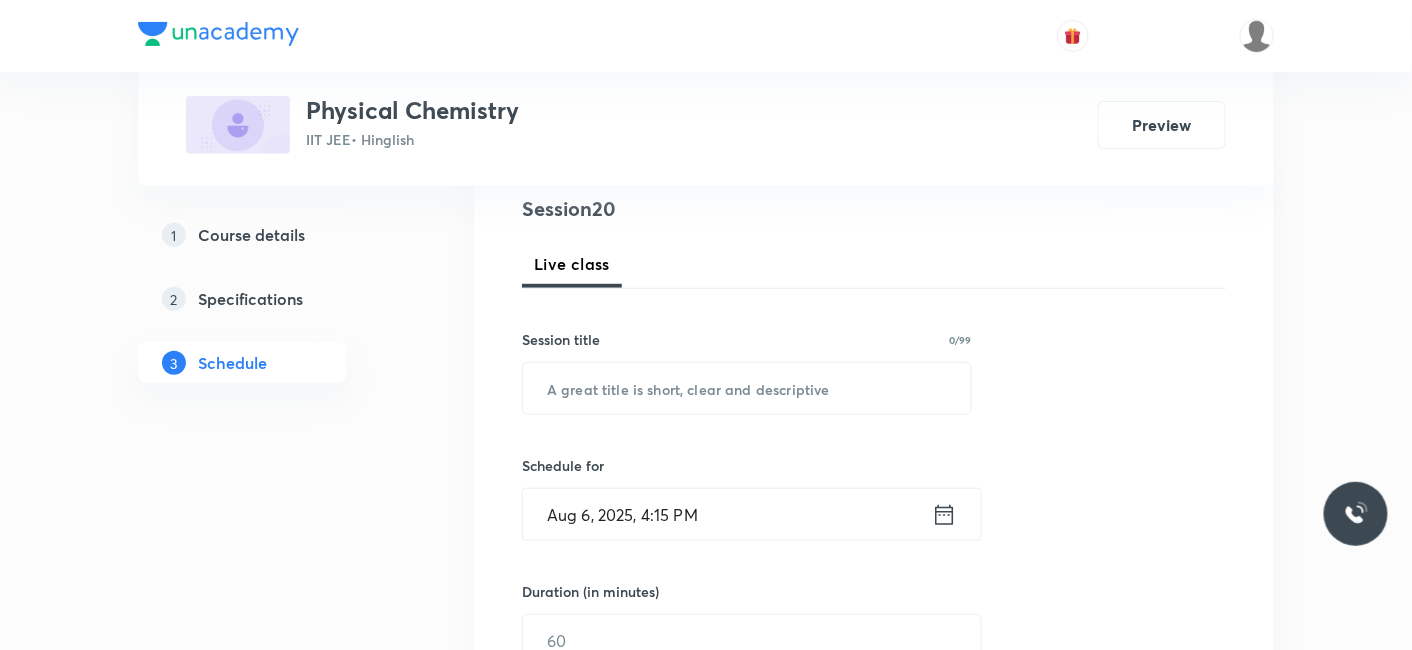 scroll, scrollTop: 0, scrollLeft: 0, axis: both 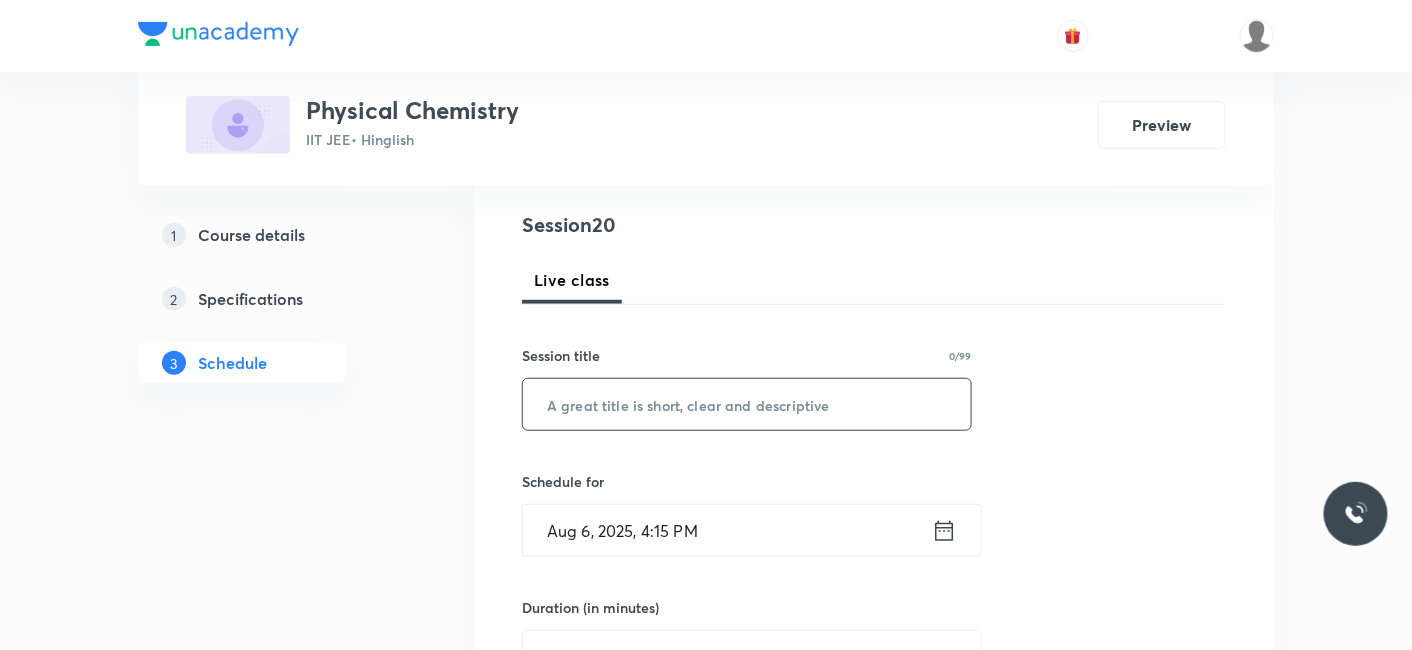 click at bounding box center [747, 404] 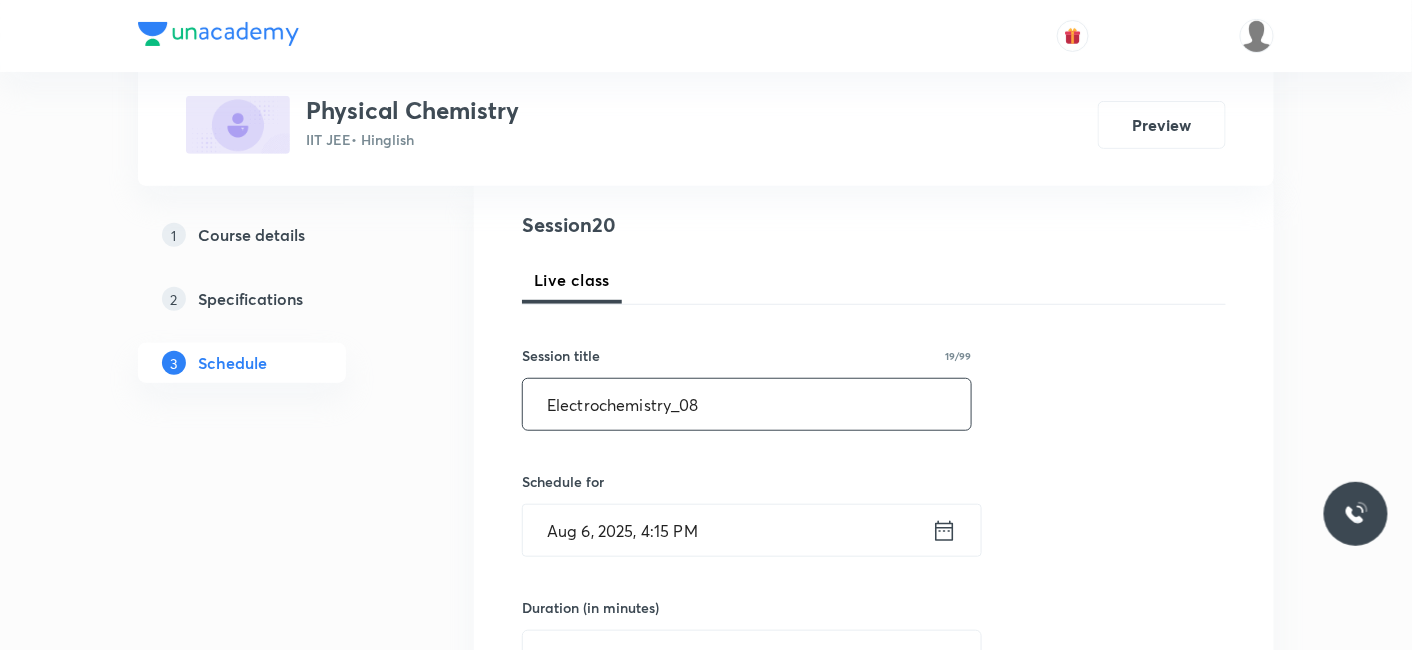 type on "Electrochemistry_08" 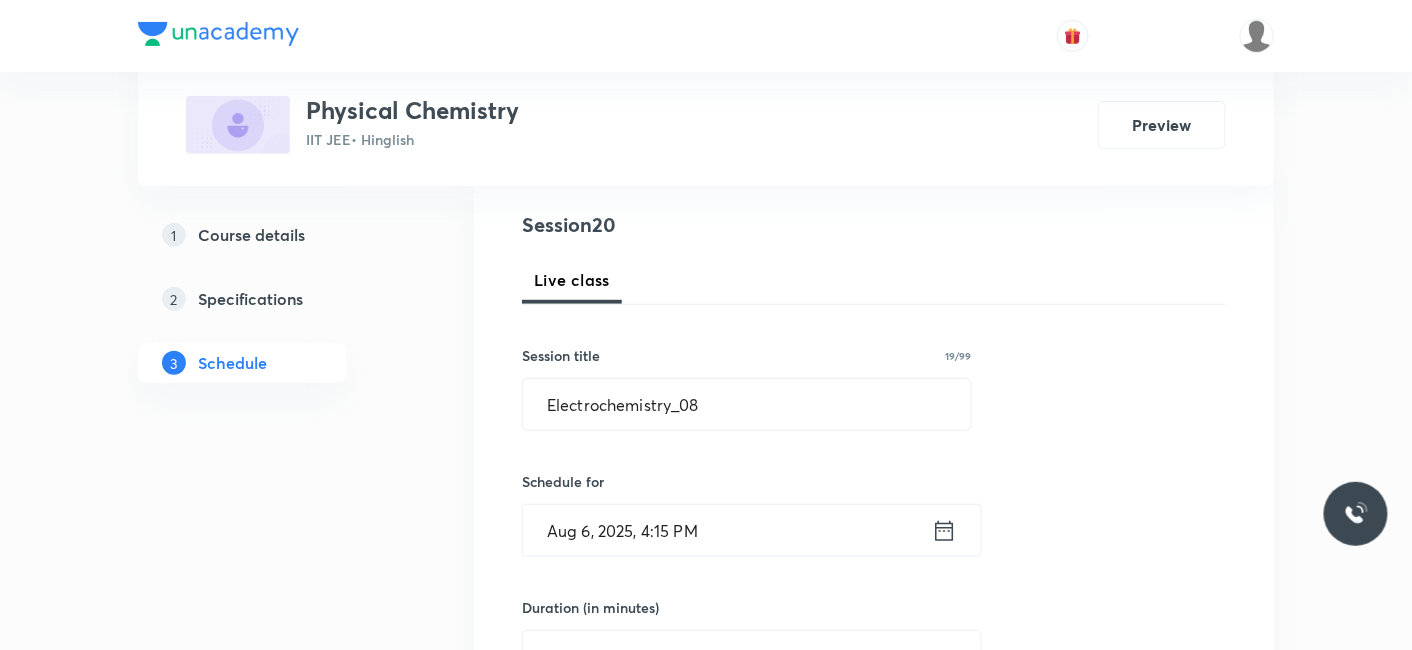 click on "Aug 6, 2025, 4:15 PM" at bounding box center [727, 530] 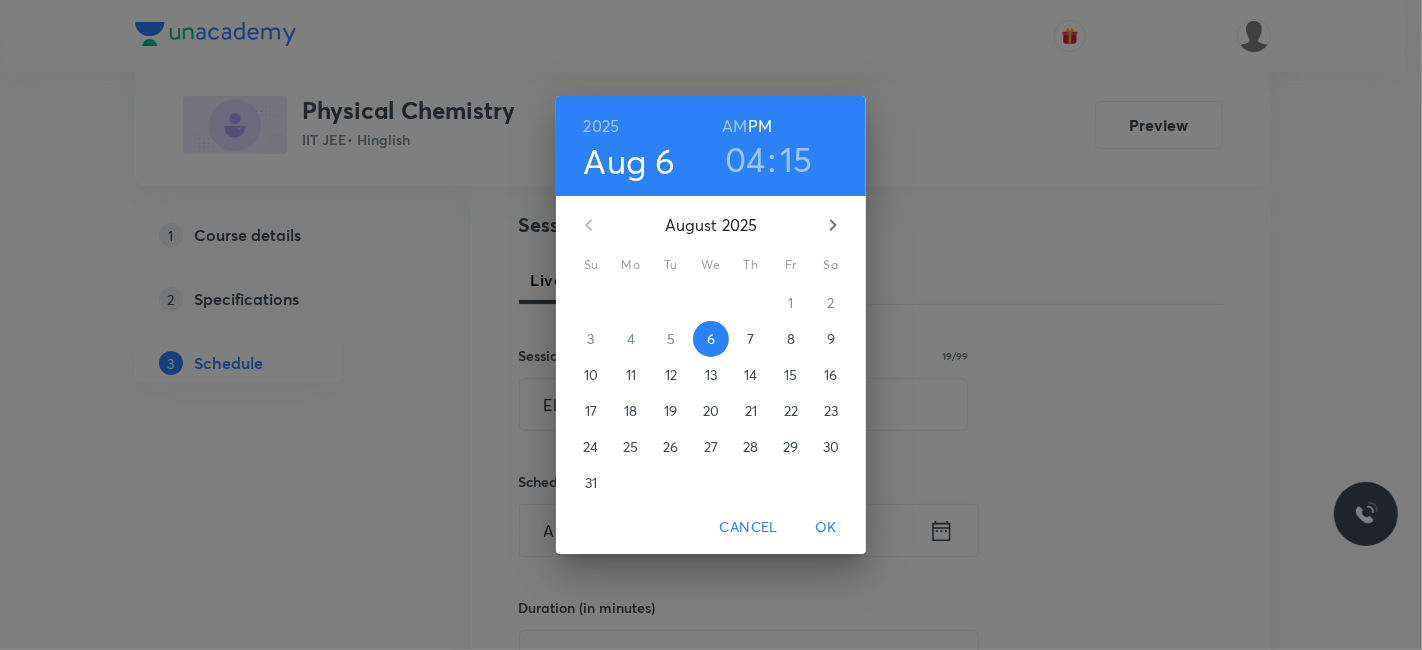 click on "04" at bounding box center (745, 159) 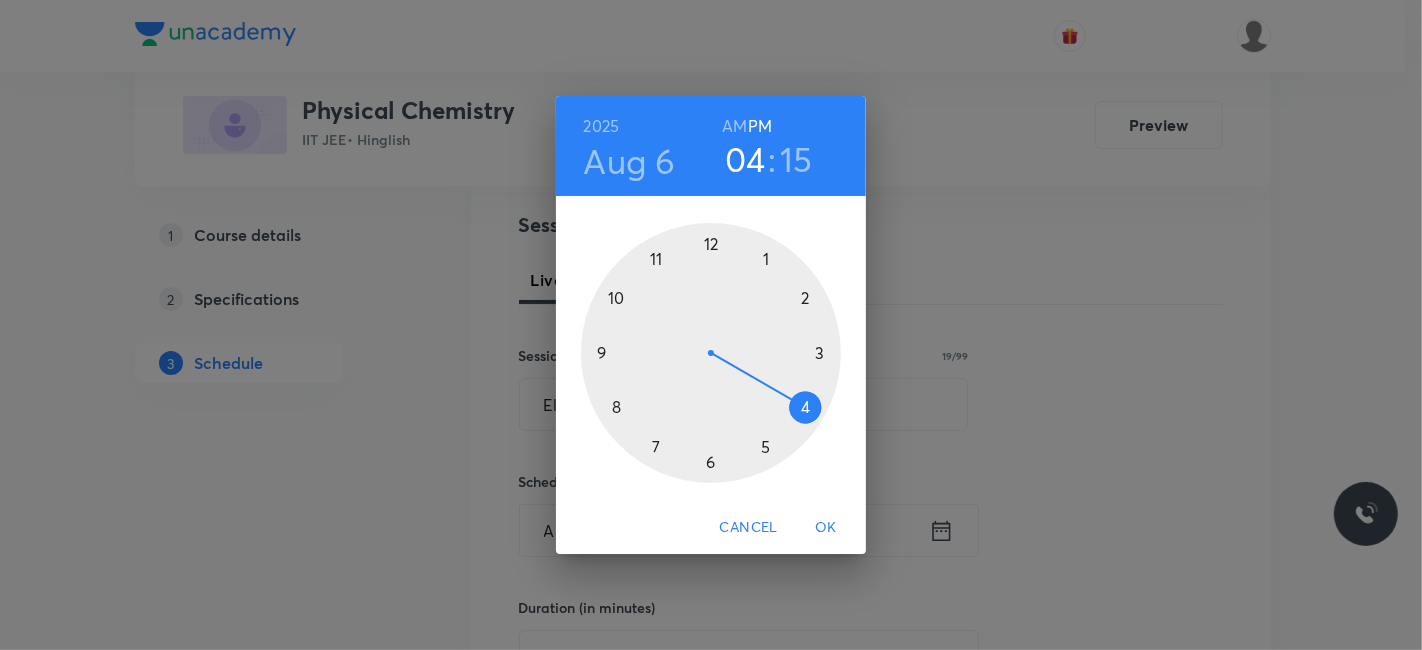 drag, startPoint x: 806, startPoint y: 408, endPoint x: 798, endPoint y: 427, distance: 20.615528 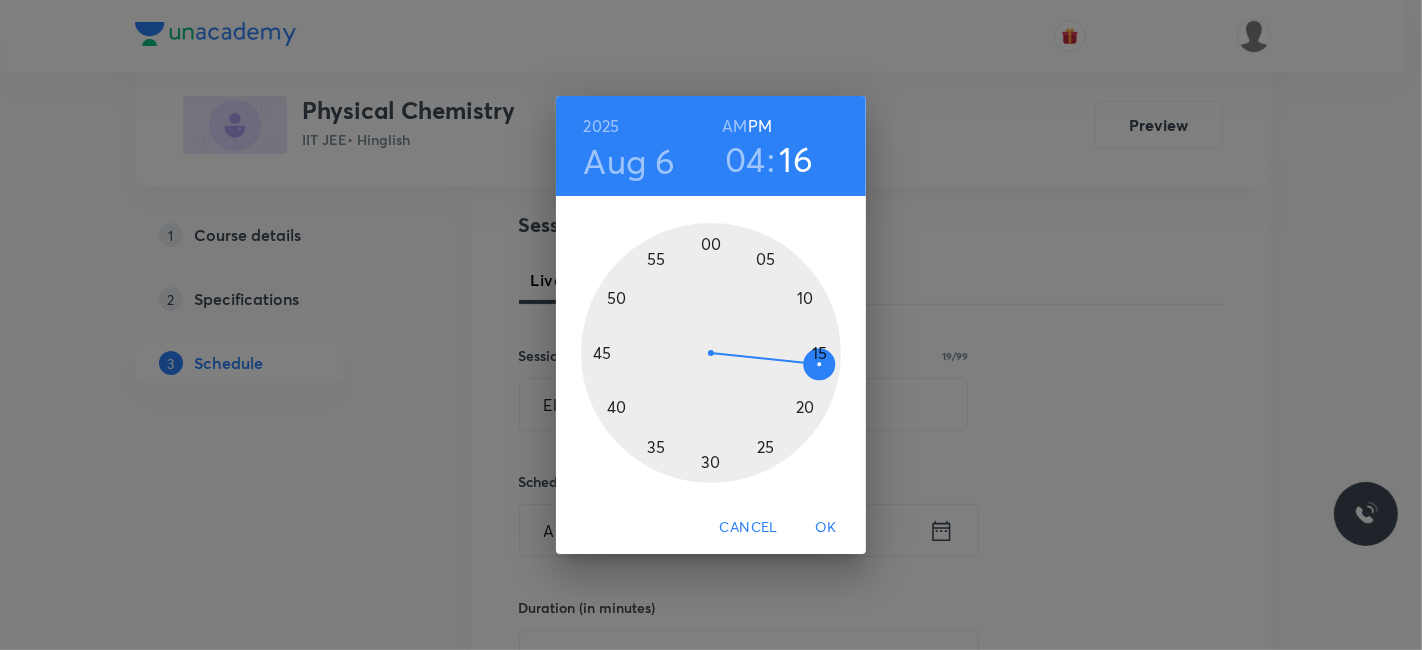 click at bounding box center (711, 353) 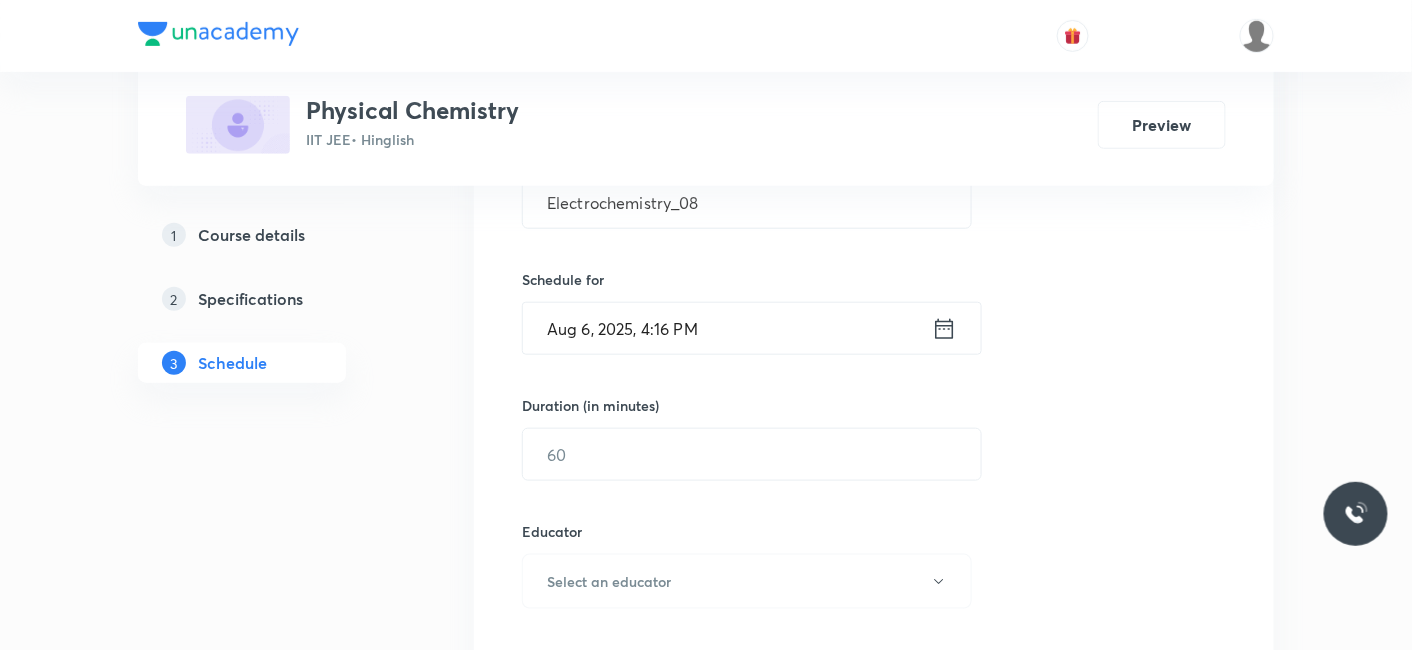scroll, scrollTop: 444, scrollLeft: 0, axis: vertical 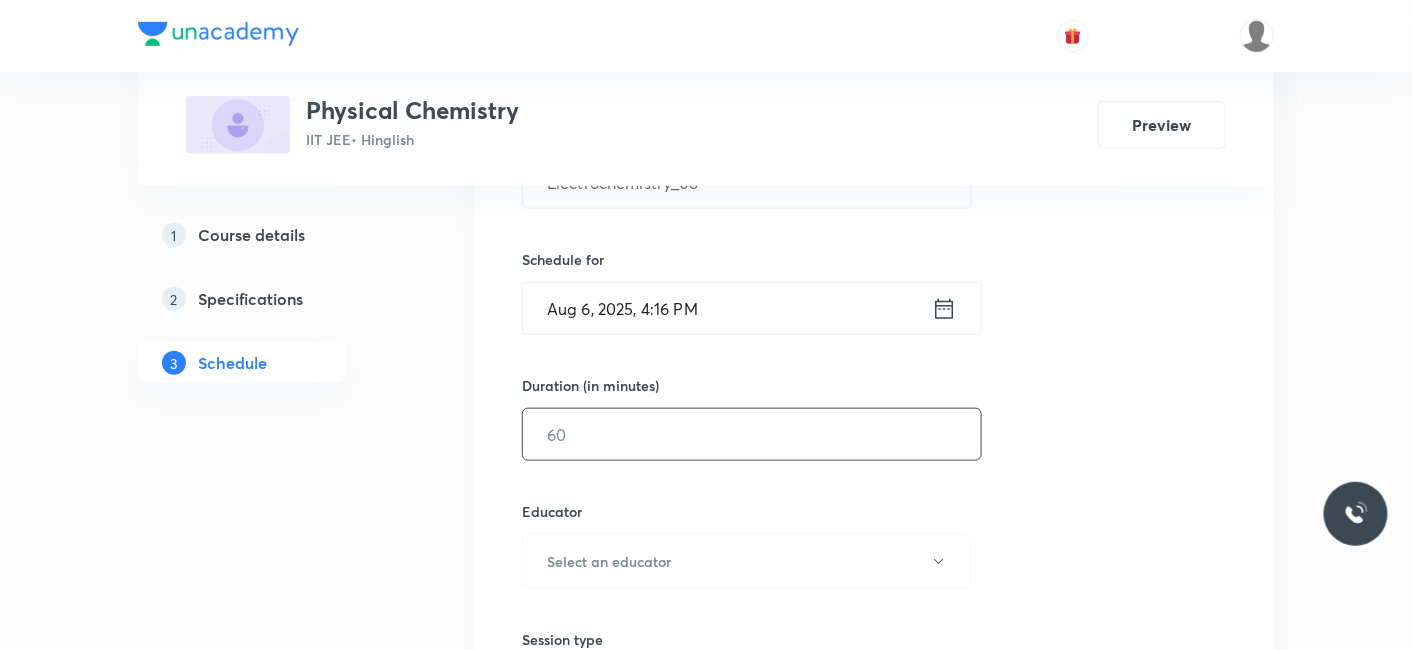 click at bounding box center [752, 434] 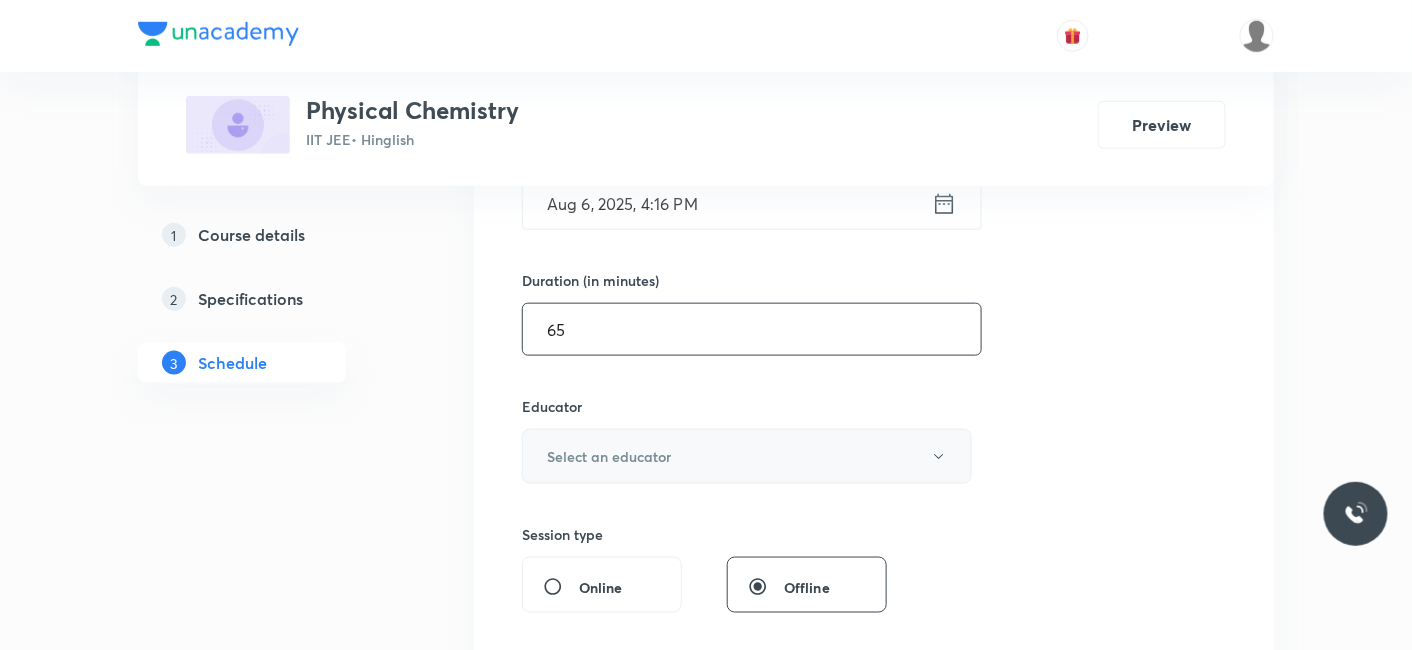 scroll, scrollTop: 555, scrollLeft: 0, axis: vertical 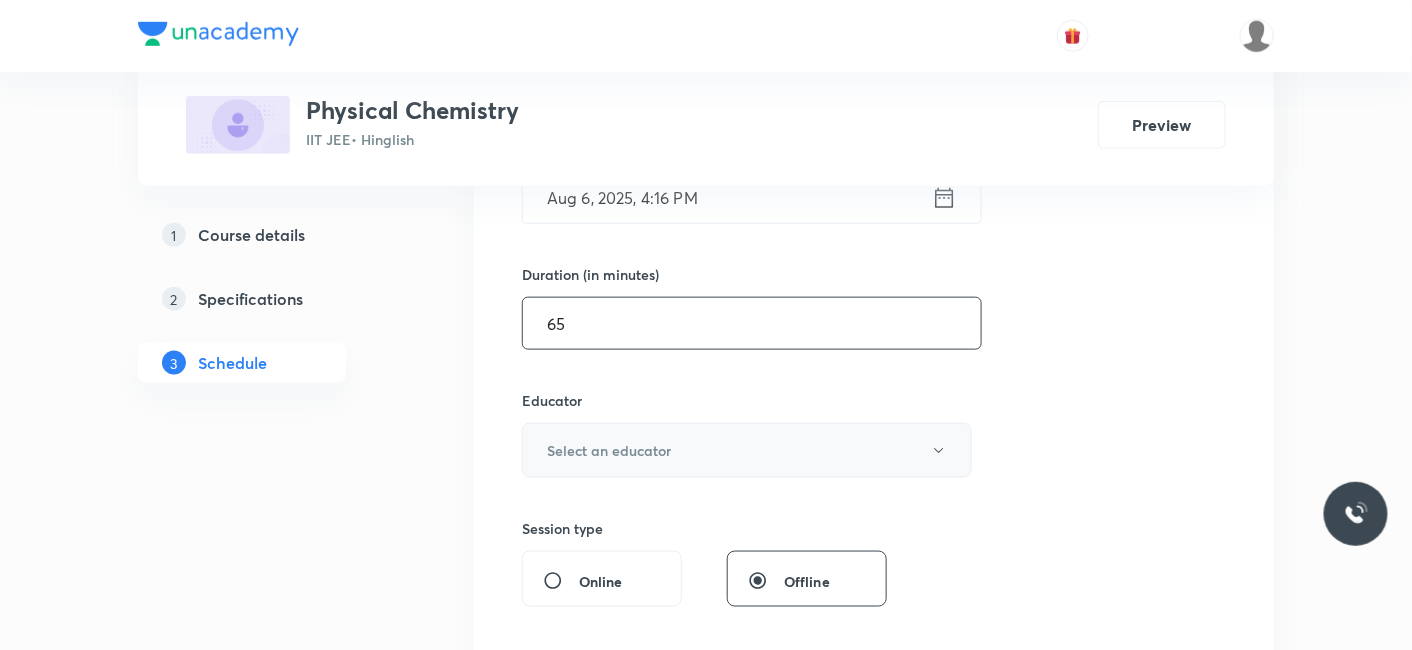 type on "65" 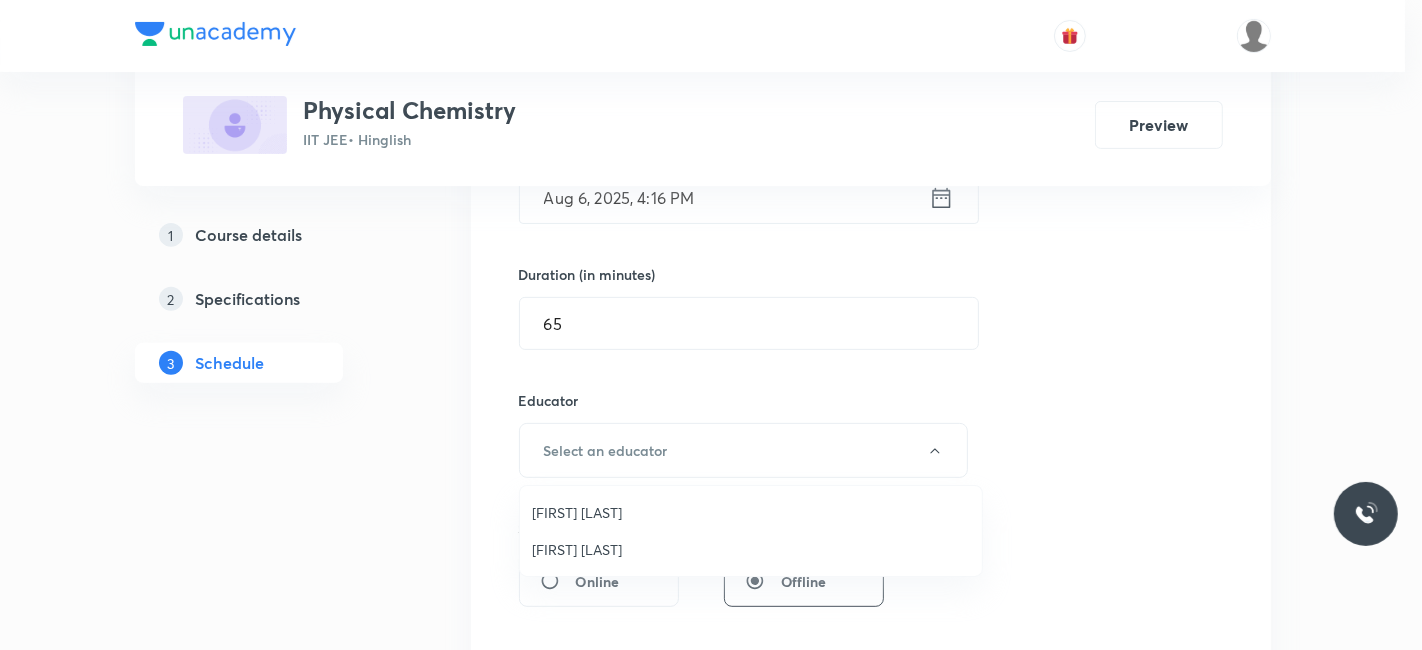 click on "Praveen Sharma" at bounding box center [751, 549] 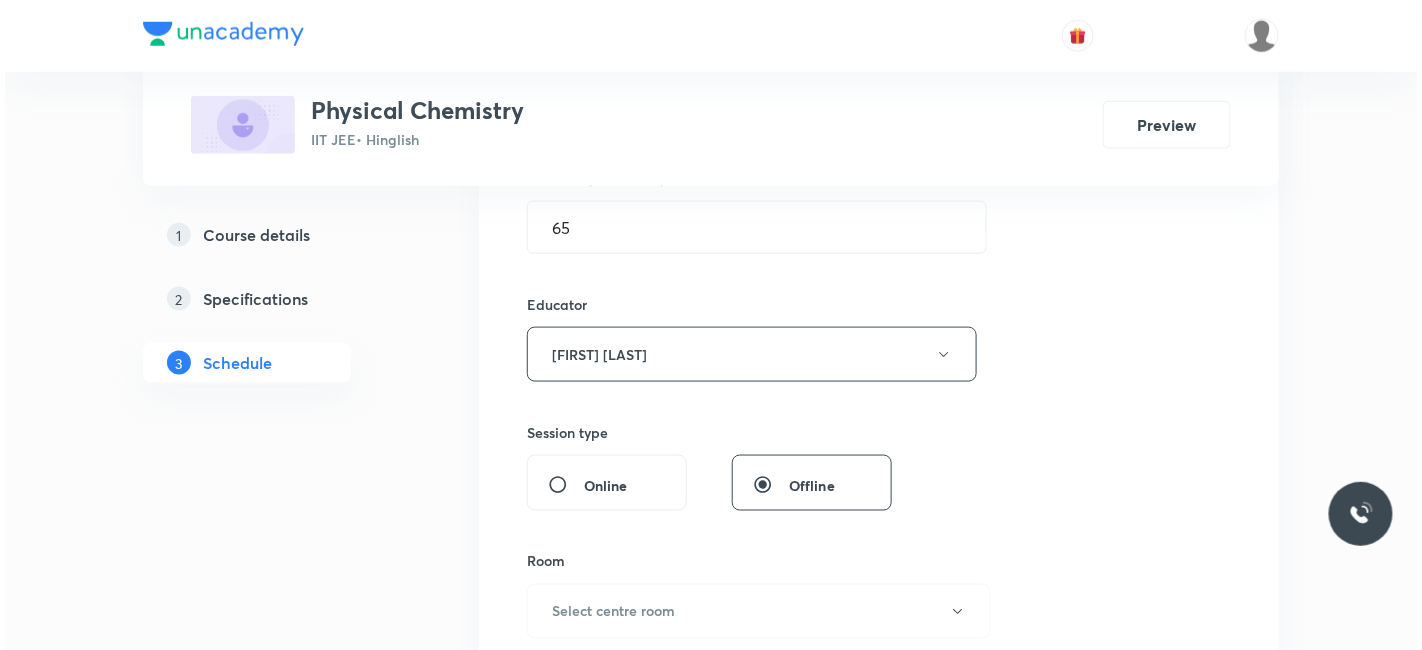 scroll, scrollTop: 777, scrollLeft: 0, axis: vertical 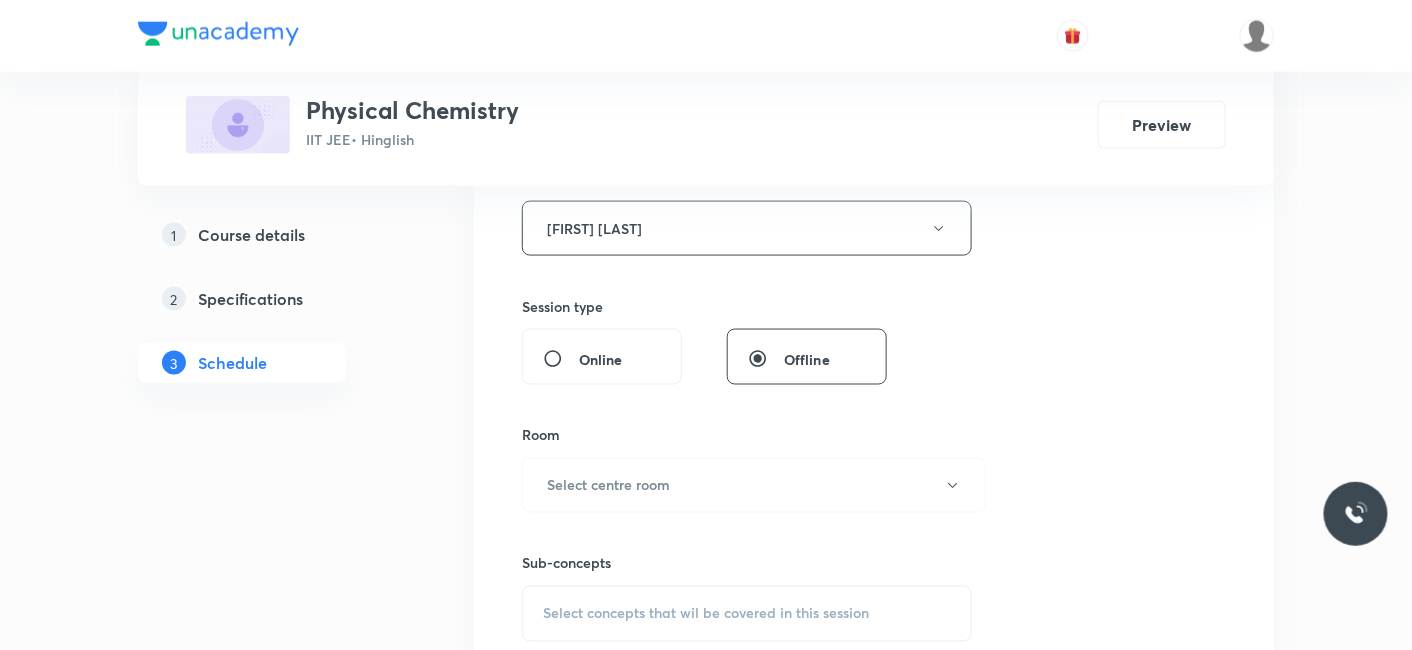 click on "Room Select centre room" at bounding box center [747, 469] 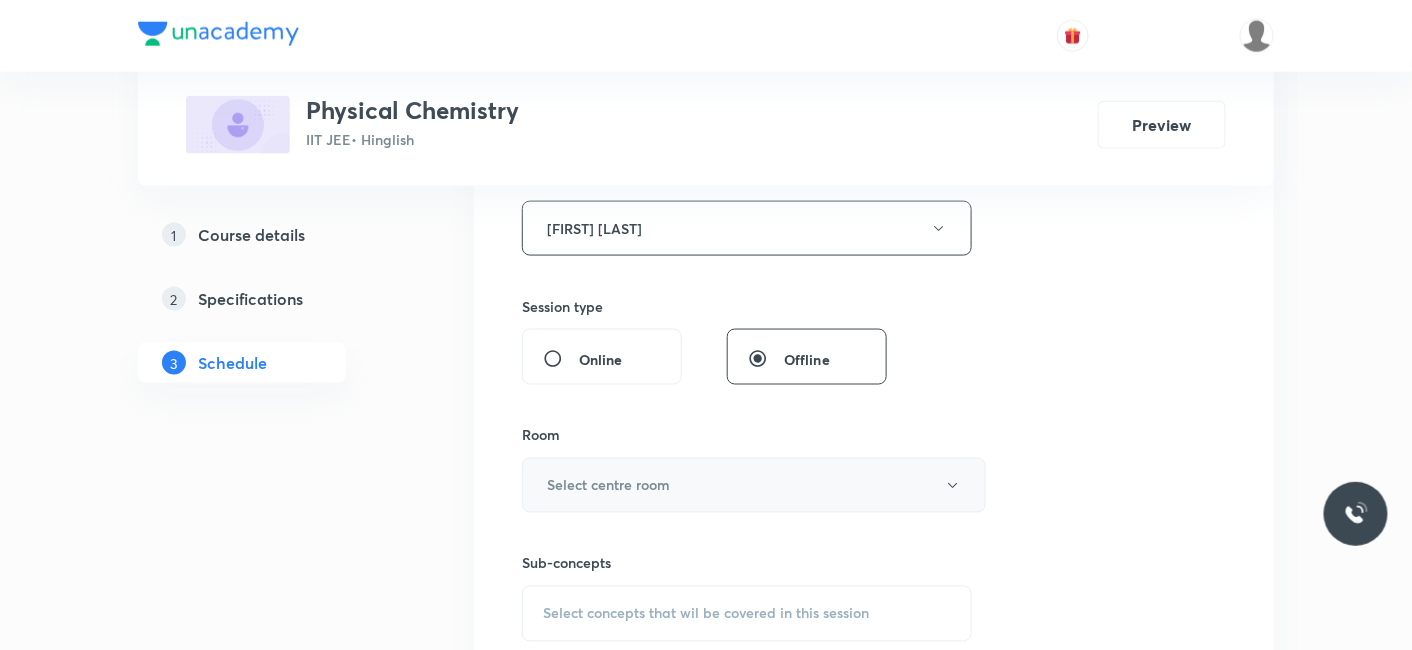 click on "Select centre room" at bounding box center (754, 485) 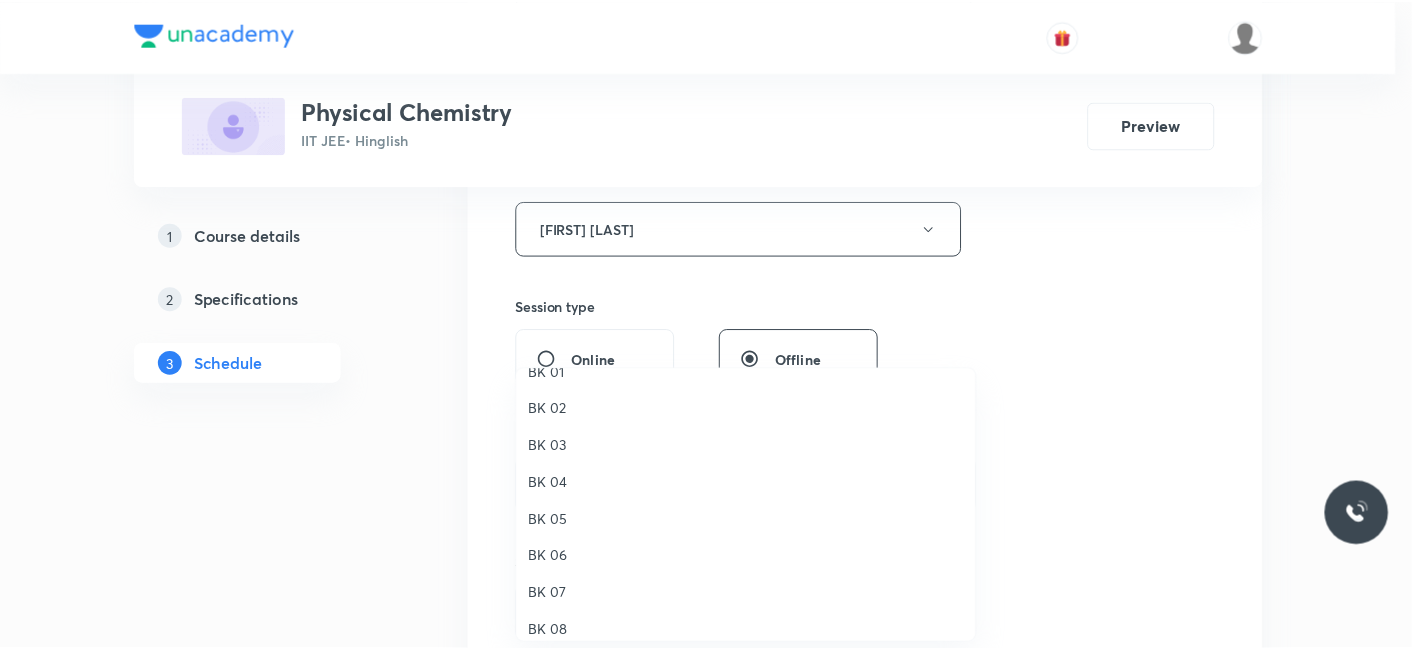 scroll, scrollTop: 37, scrollLeft: 0, axis: vertical 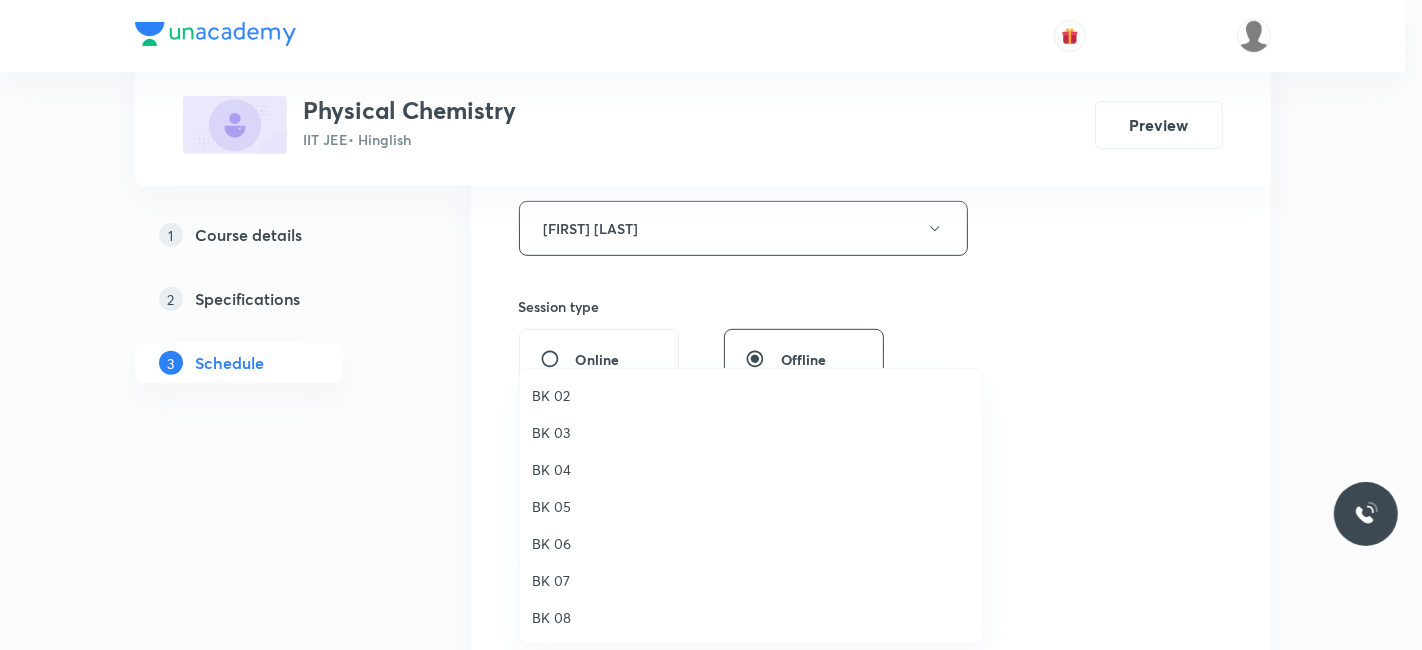 click on "BK 04" at bounding box center (751, 469) 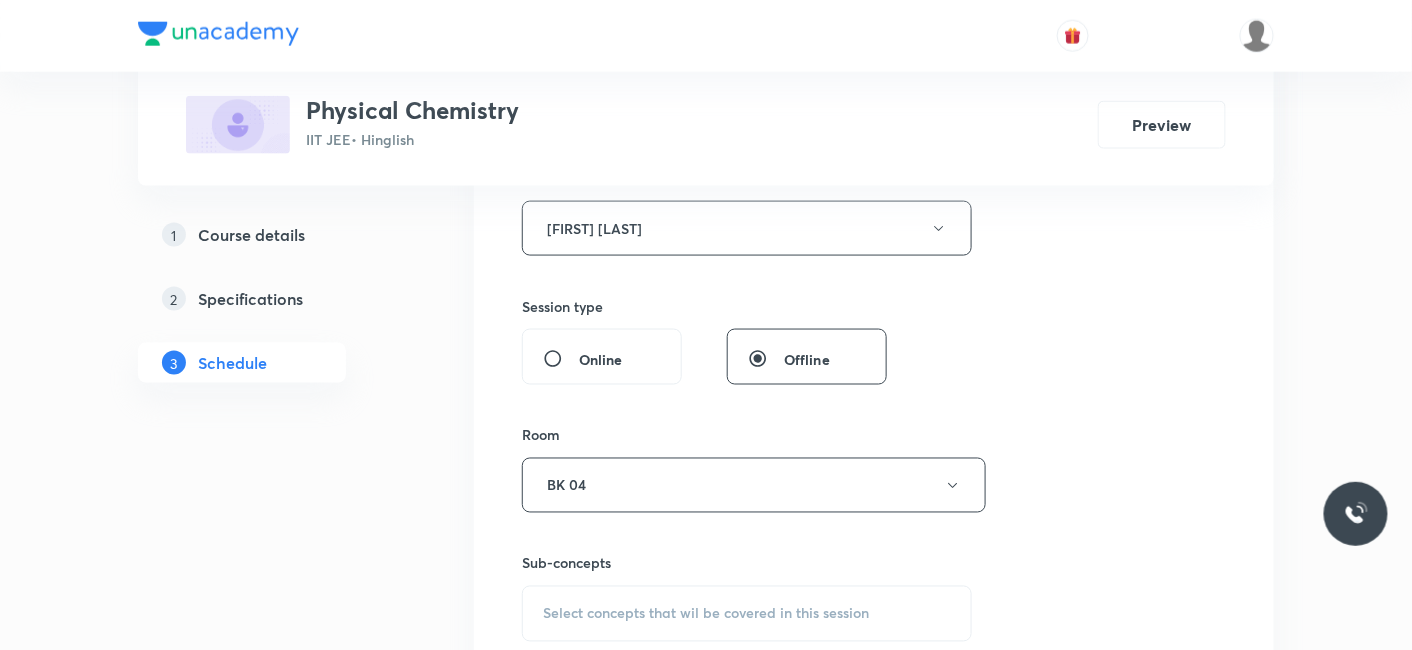 scroll, scrollTop: 1000, scrollLeft: 0, axis: vertical 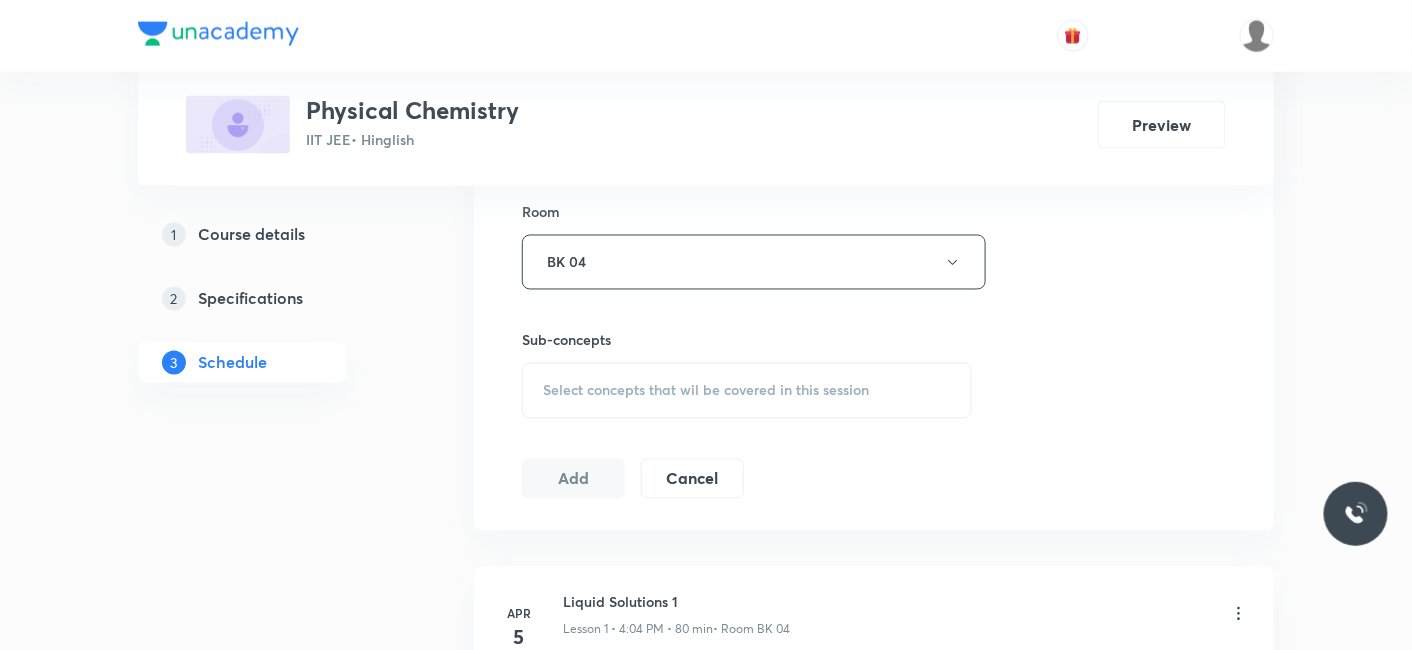 click on "Select concepts that wil be covered in this session" at bounding box center [706, 391] 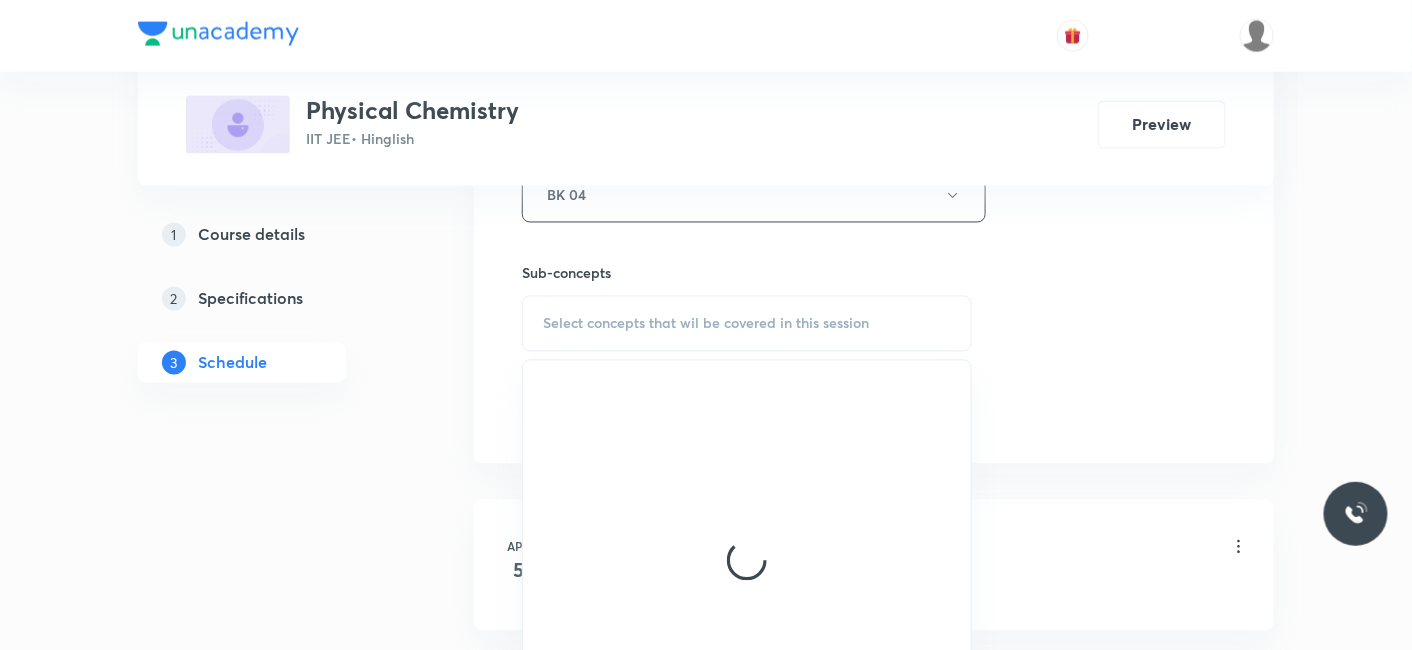 scroll, scrollTop: 1111, scrollLeft: 0, axis: vertical 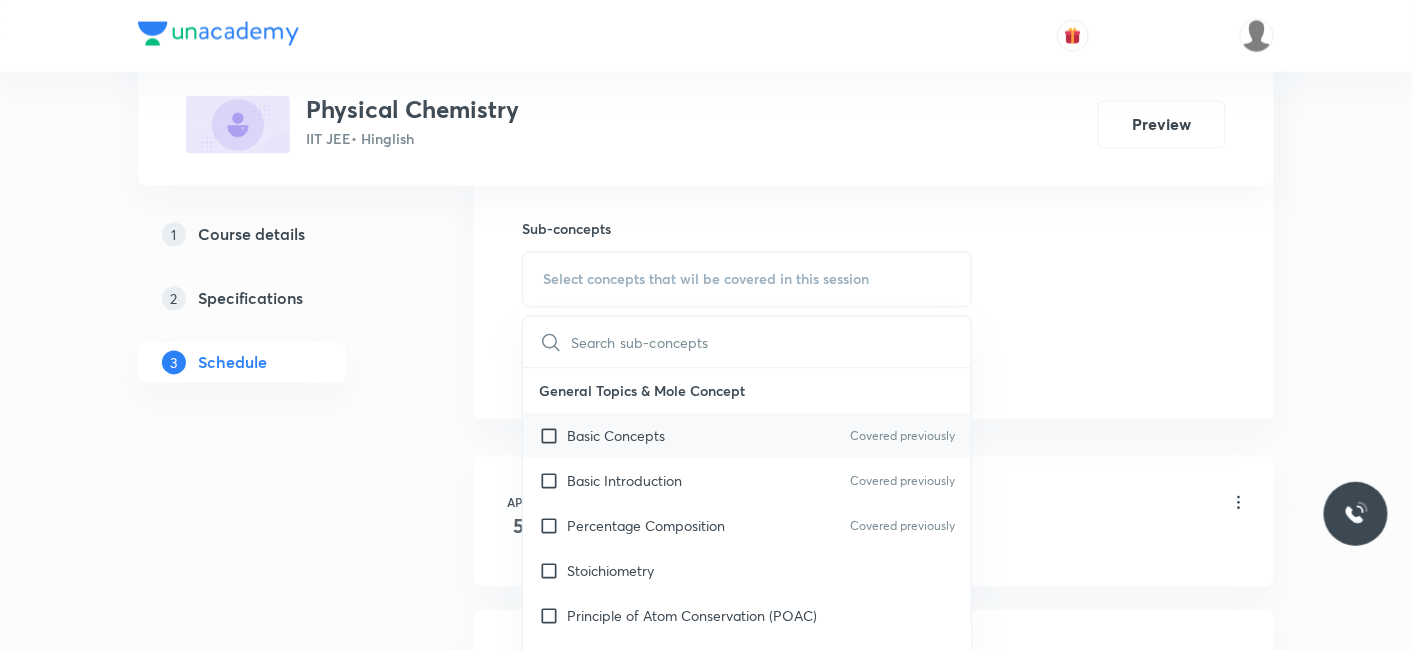 click on "Basic Concepts Covered previously" at bounding box center (747, 436) 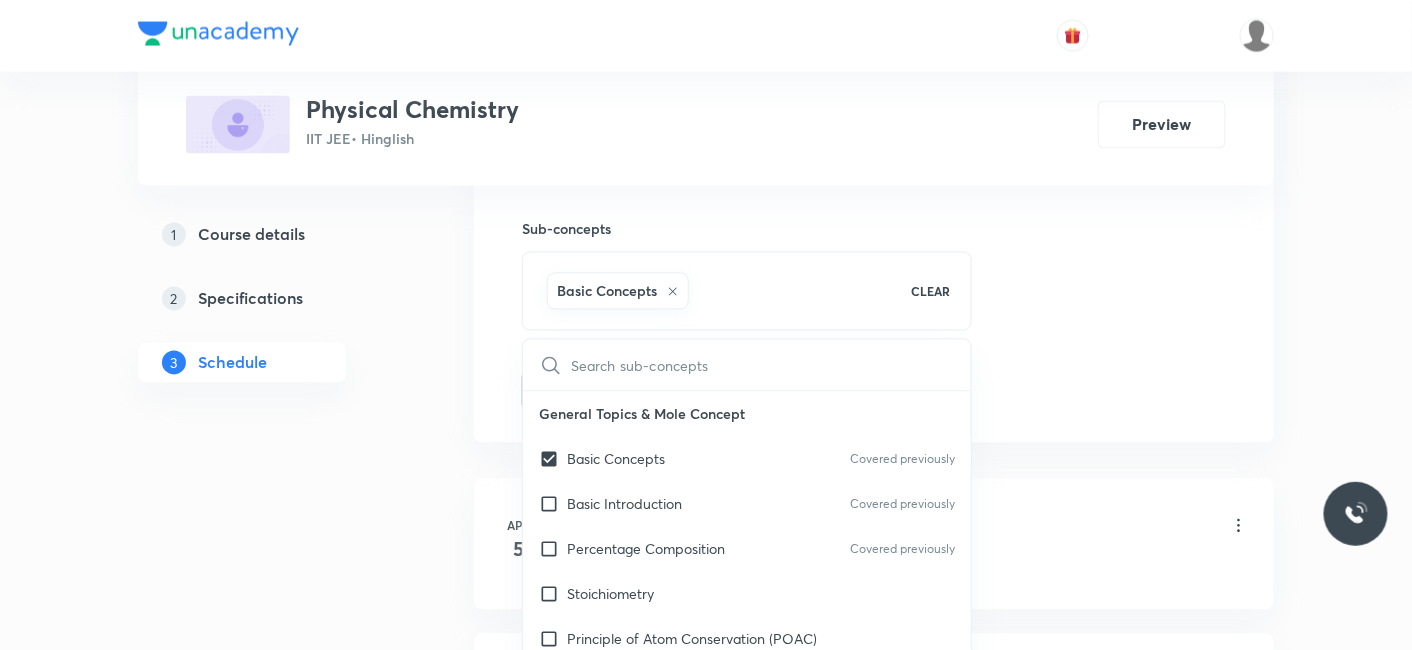 click on "Plus Courses Physical Chemistry IIT JEE  • Hinglish Preview 1 Course details 2 Specifications 3 Schedule Schedule 19  classes Session  20 Live class Session title 19/99 Electrochemistry_08 ​ Schedule for Aug 6, 2025, 4:16 PM ​ Duration (in minutes) 65 ​ Educator Praveen Sharma   Session type Online Offline Room BK 04 Sub-concepts Basic Concepts CLEAR ​ General Topics & Mole Concept Basic Concepts Covered previously Basic Introduction Covered previously Percentage Composition Covered previously Stoichiometry Principle of Atom Conservation (POAC) Relation between Stoichiometric Quantities Application of Mole Concept: Gravimetric Analysis Different Laws Formula and Composition Concentration Terms Some basic concepts of Chemistry Atomic Structure Discovery Of Electron Some Prerequisites of Physics Discovery Of Protons And Neutrons Atomic Models and Theories  Representation Of Atom With Electrons And Neutrons Nature of Waves Nature Of Electromagnetic Radiation Planck’S Quantum Theory Bohr's Model Voids" at bounding box center [706, 1276] 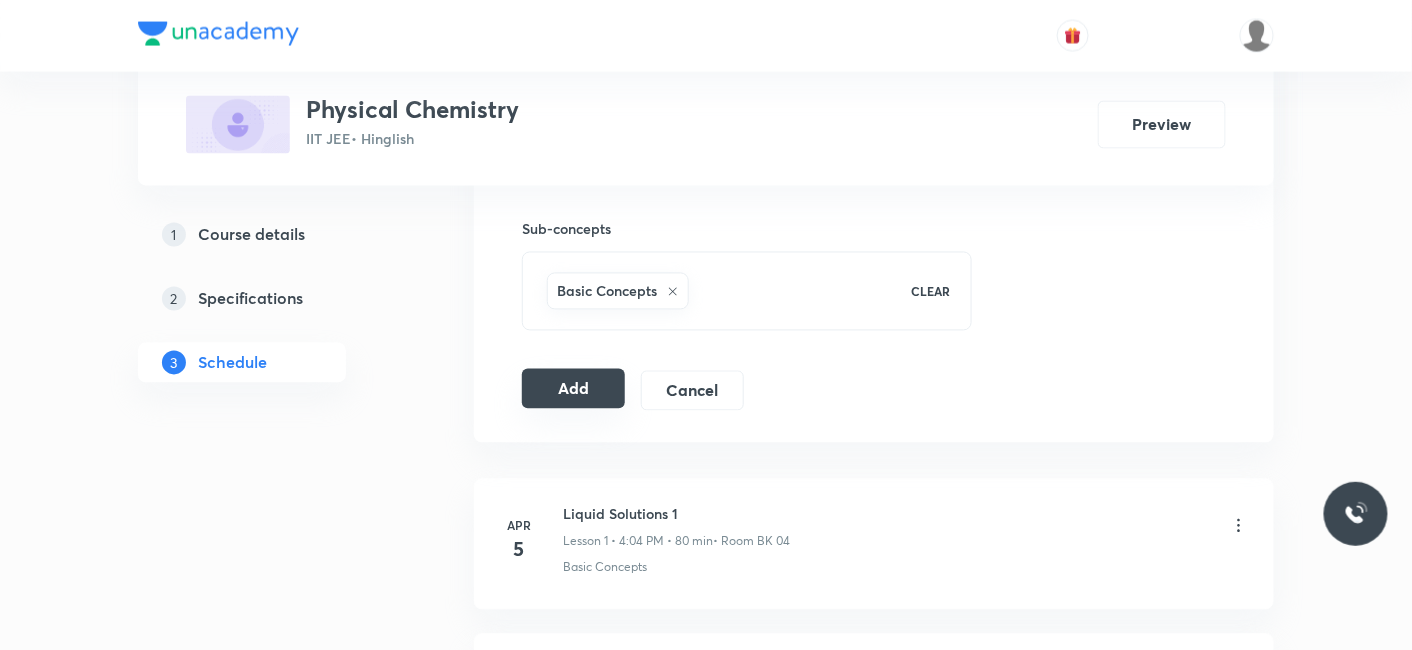 click on "Add" at bounding box center [573, 389] 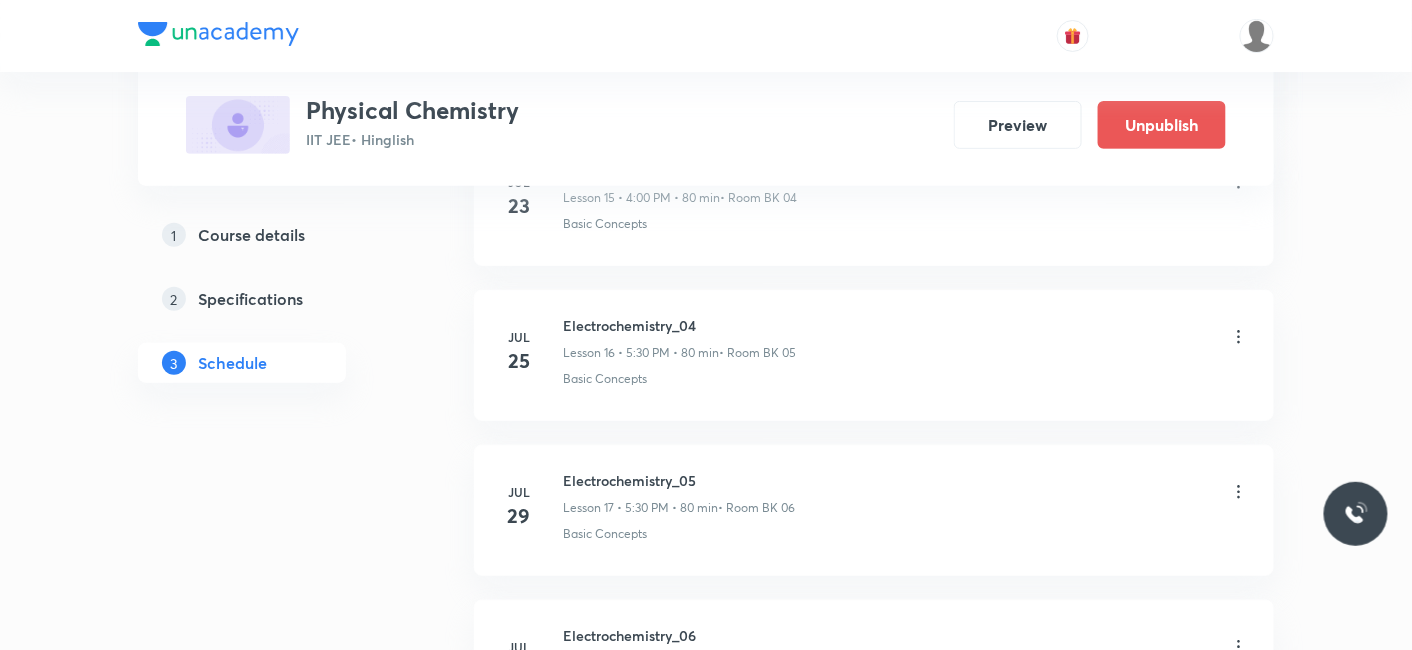 scroll, scrollTop: 3122, scrollLeft: 0, axis: vertical 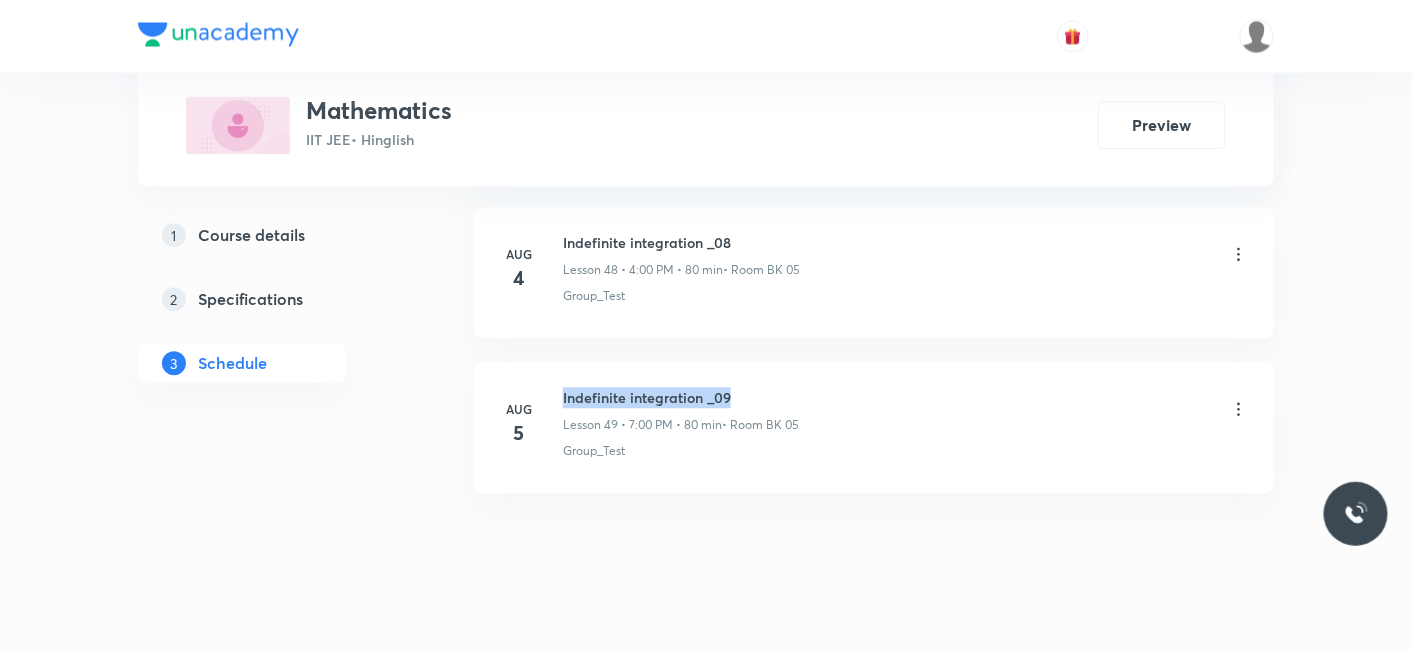 drag, startPoint x: 560, startPoint y: 364, endPoint x: 760, endPoint y: 368, distance: 200.04 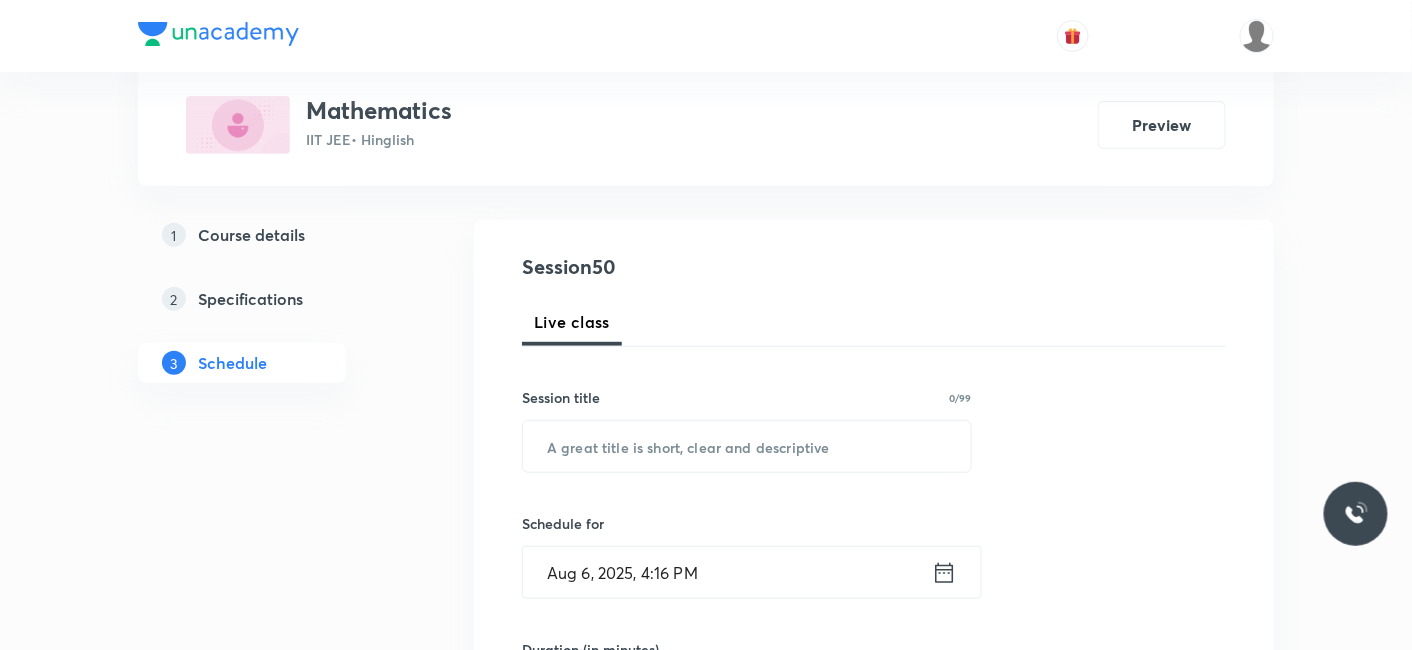 scroll, scrollTop: 333, scrollLeft: 0, axis: vertical 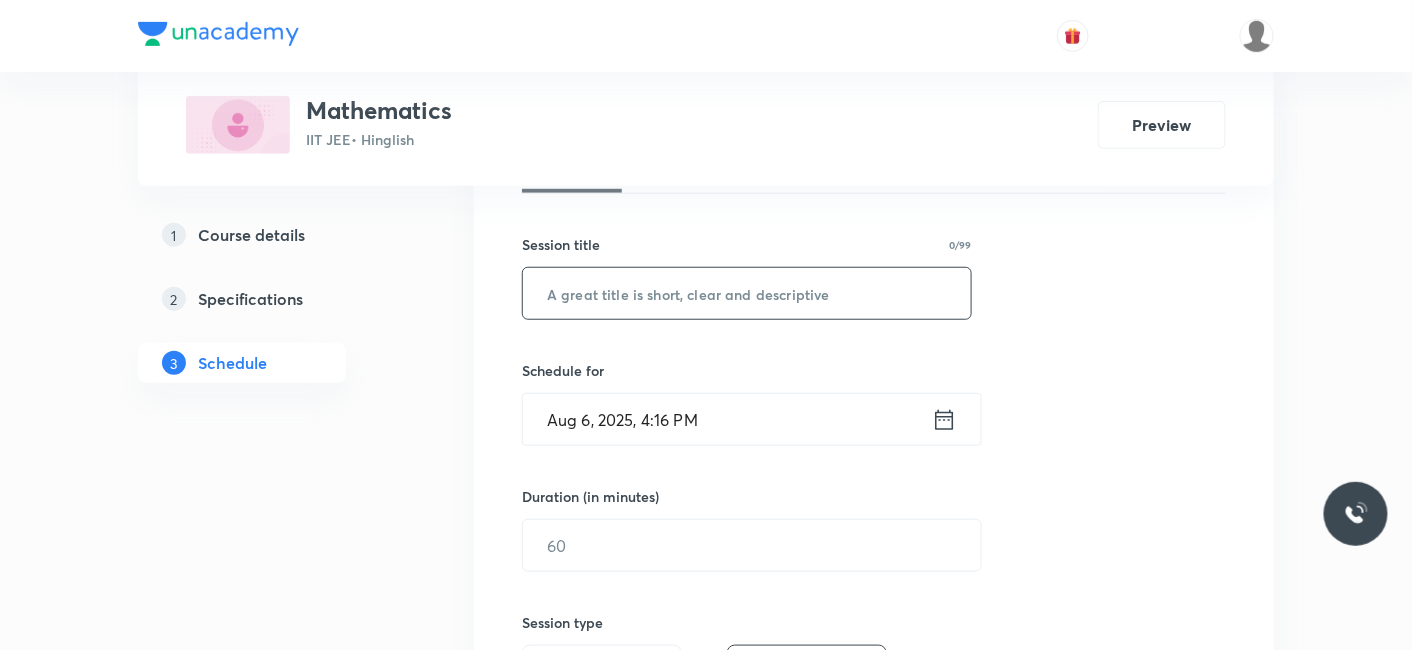 click at bounding box center (747, 293) 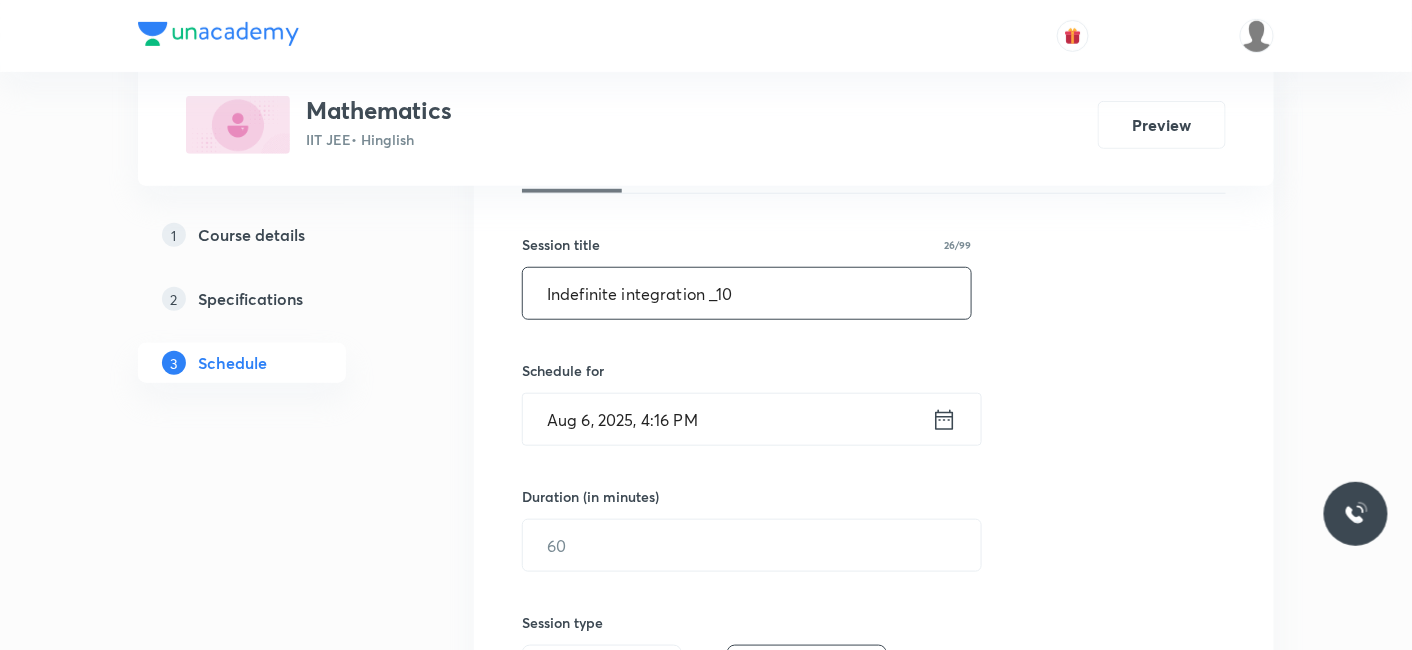 type on "Indefinite integration _10" 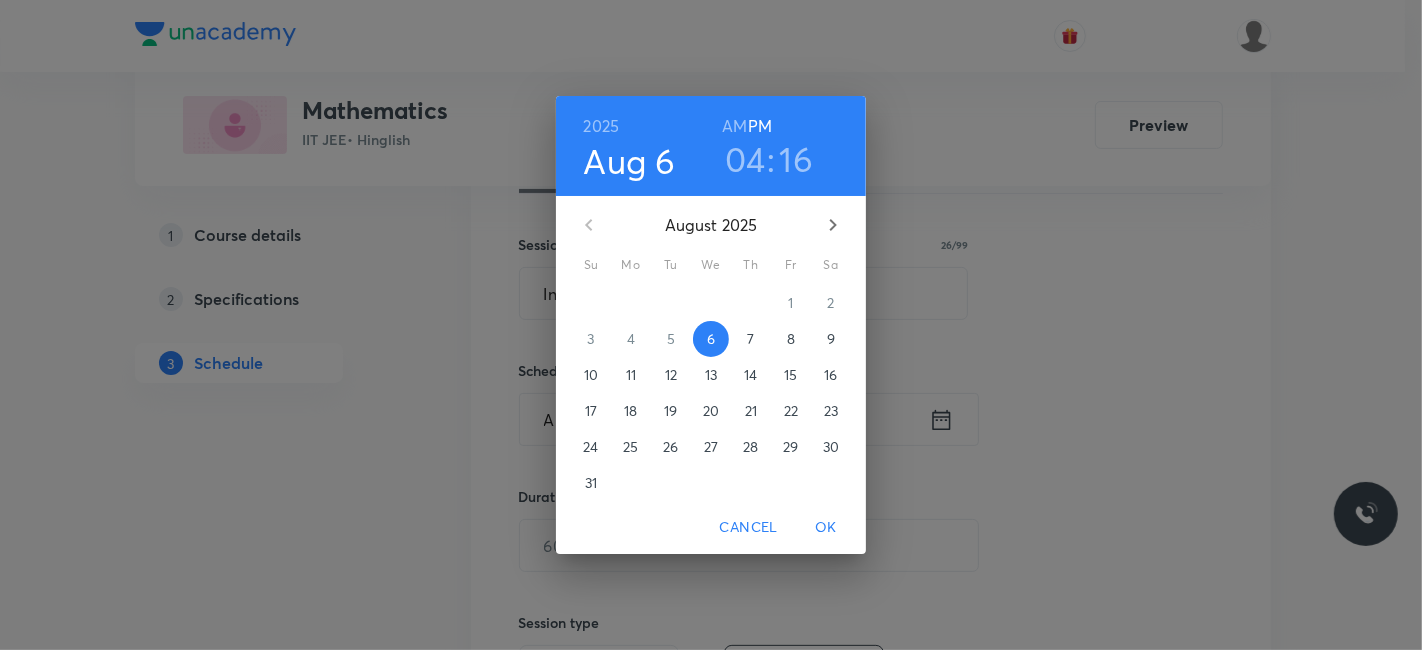 click on "04" at bounding box center (745, 159) 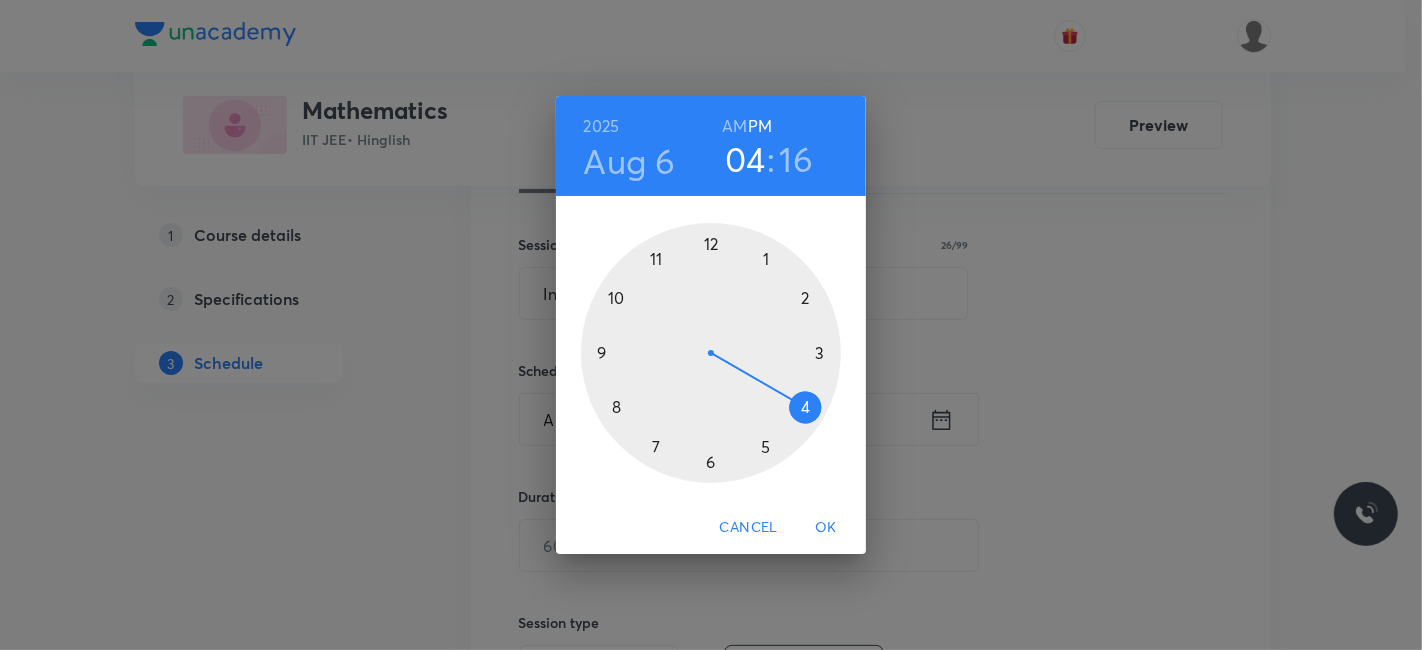 drag, startPoint x: 764, startPoint y: 446, endPoint x: 781, endPoint y: 215, distance: 231.6247 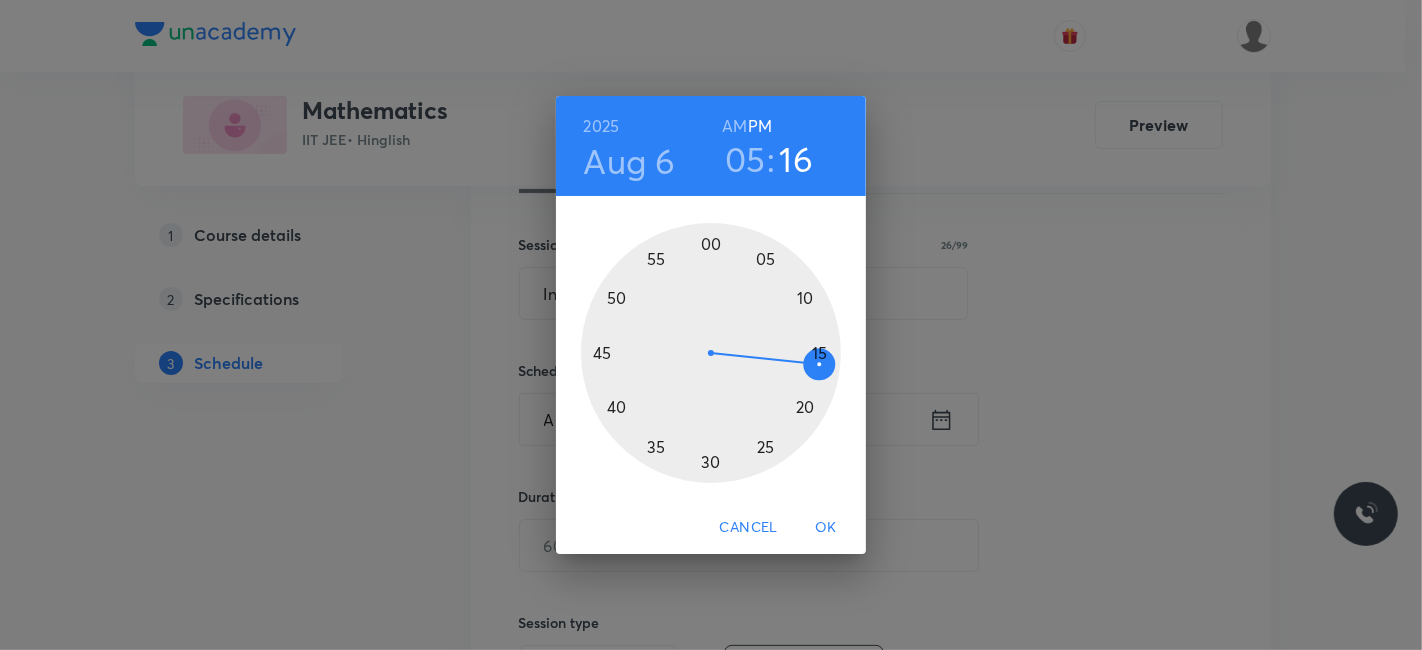 drag, startPoint x: 800, startPoint y: 147, endPoint x: 740, endPoint y: 308, distance: 171.81676 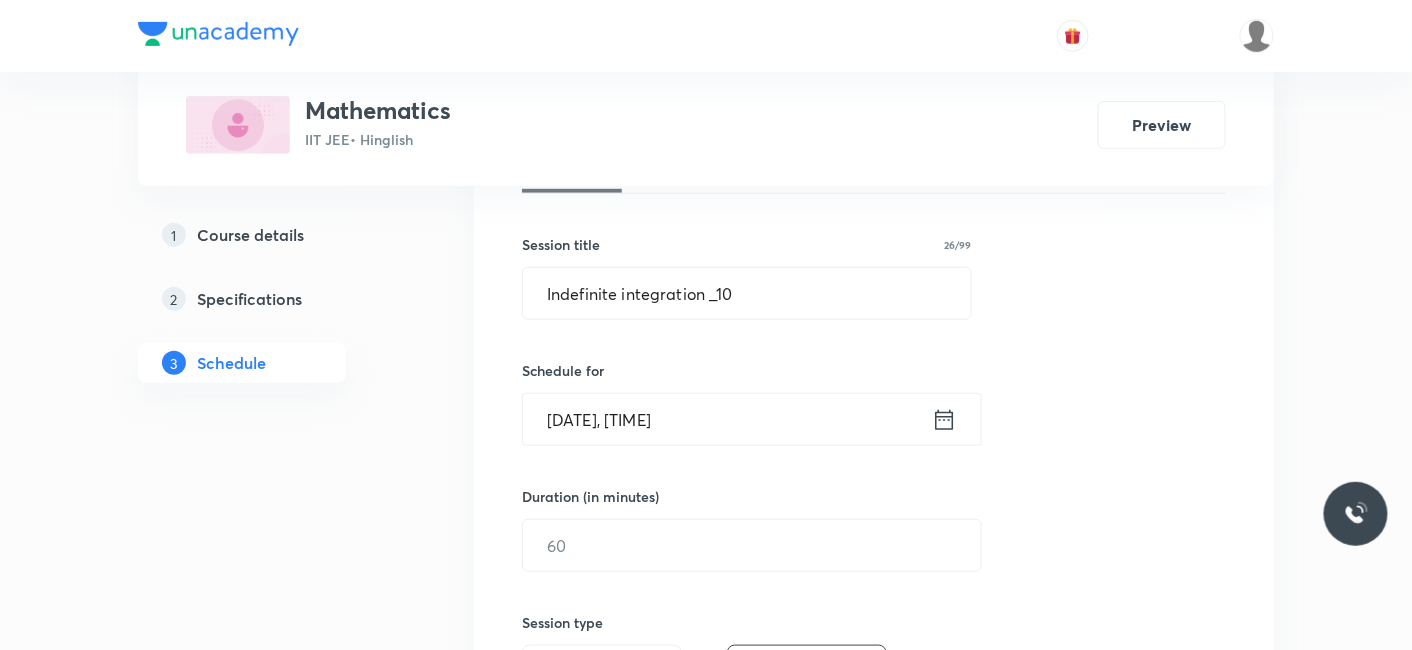 click on "Aug 6, 2025, 5:30 PM" at bounding box center [727, 419] 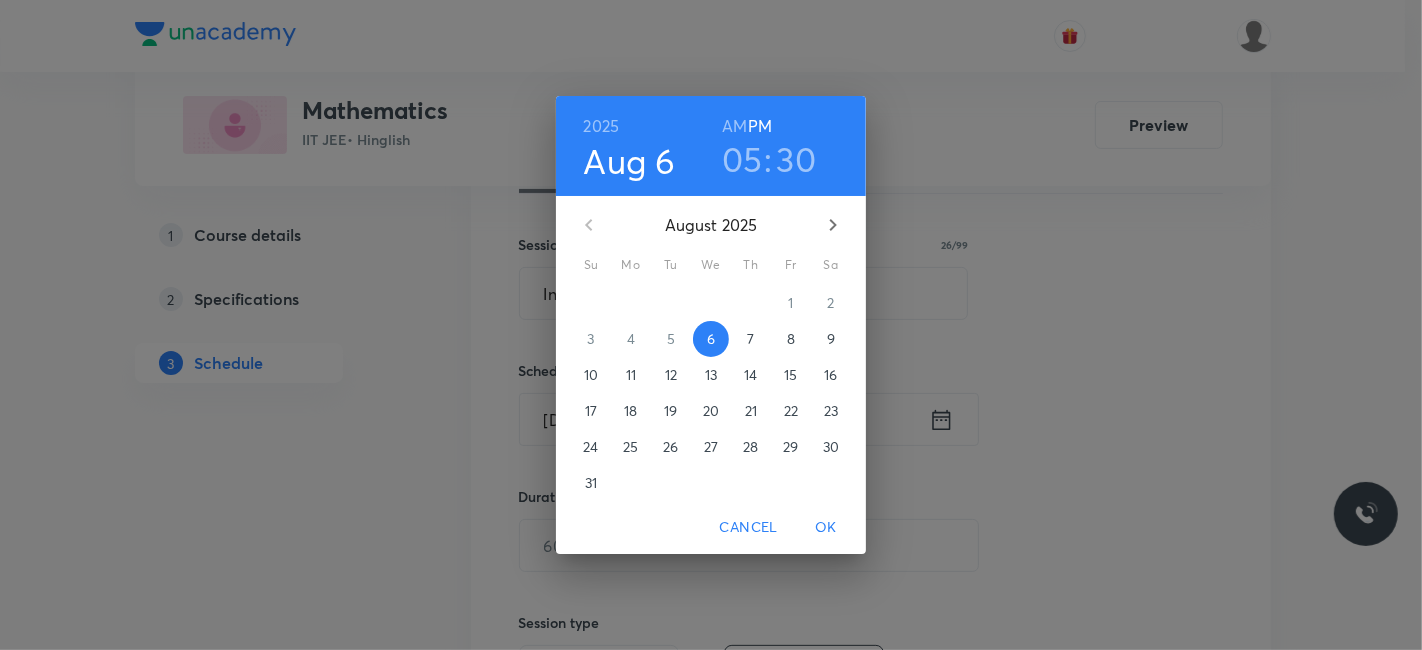 click on "2025 Aug 6 05 : 30 AM PM August 2025 Su Mo Tu We Th Fr Sa 27 28 29 30 31 1 2 3 4 5 6 7 8 9 10 11 12 13 14 15 16 17 18 19 20 21 22 23 24 25 26 27 28 29 30 31 1 2 3 4 5 6 Cancel OK" at bounding box center [711, 325] 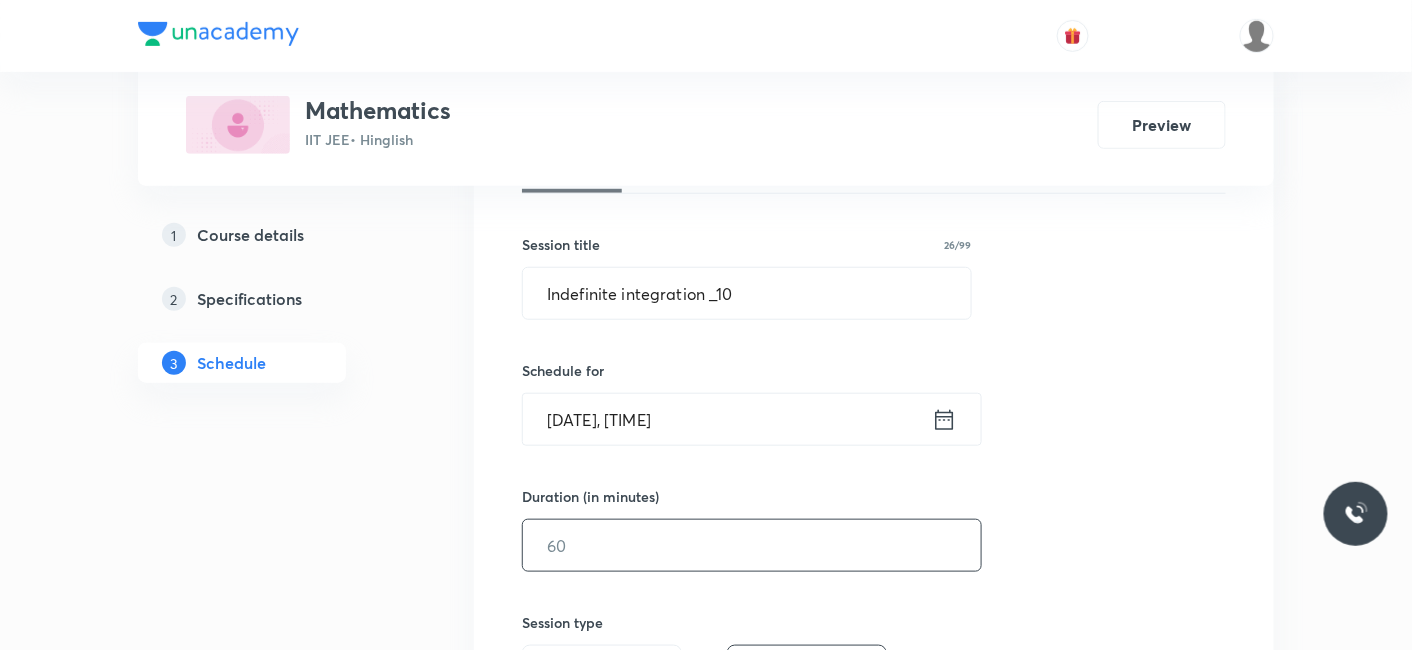 click at bounding box center (752, 545) 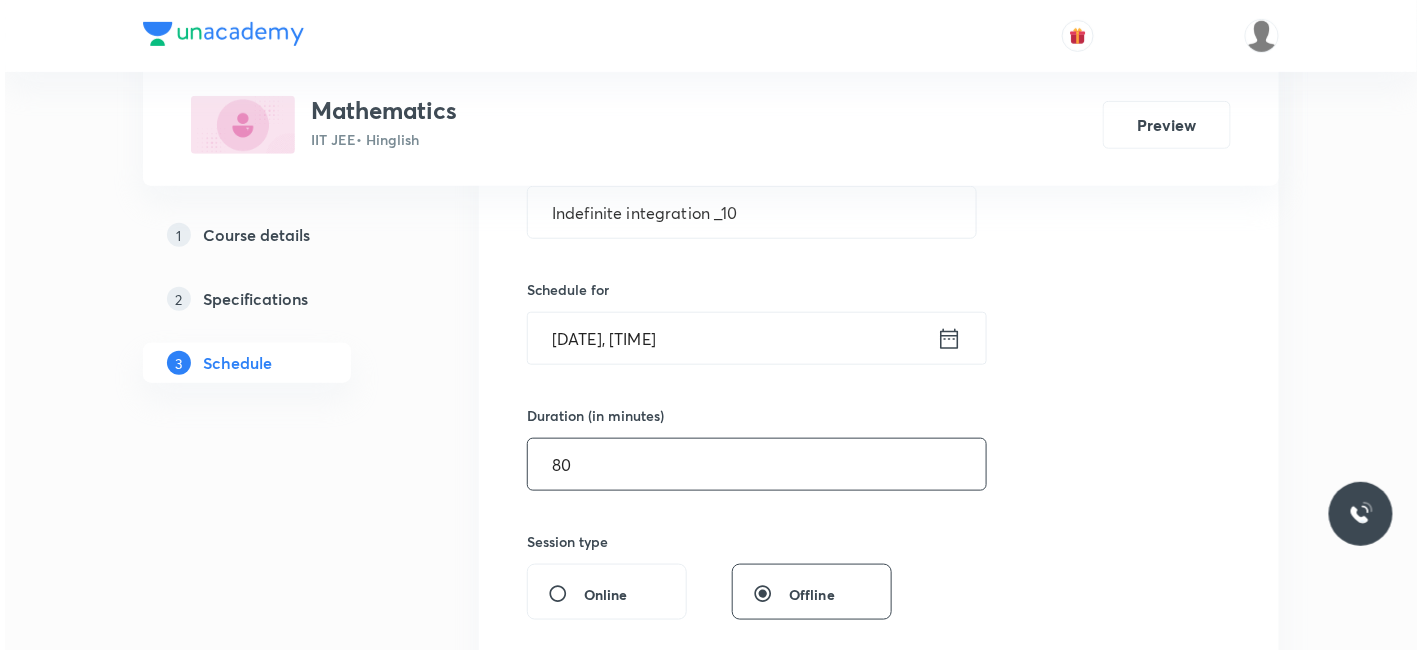 scroll, scrollTop: 555, scrollLeft: 0, axis: vertical 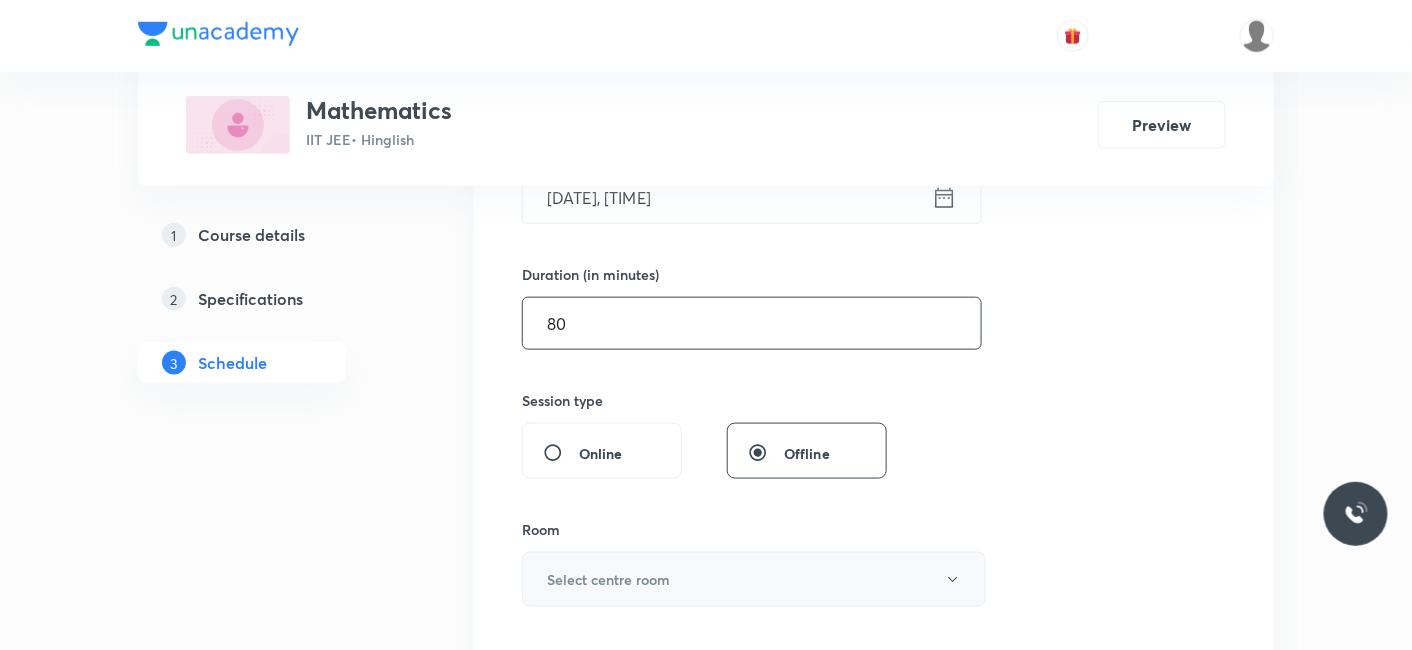 type on "80" 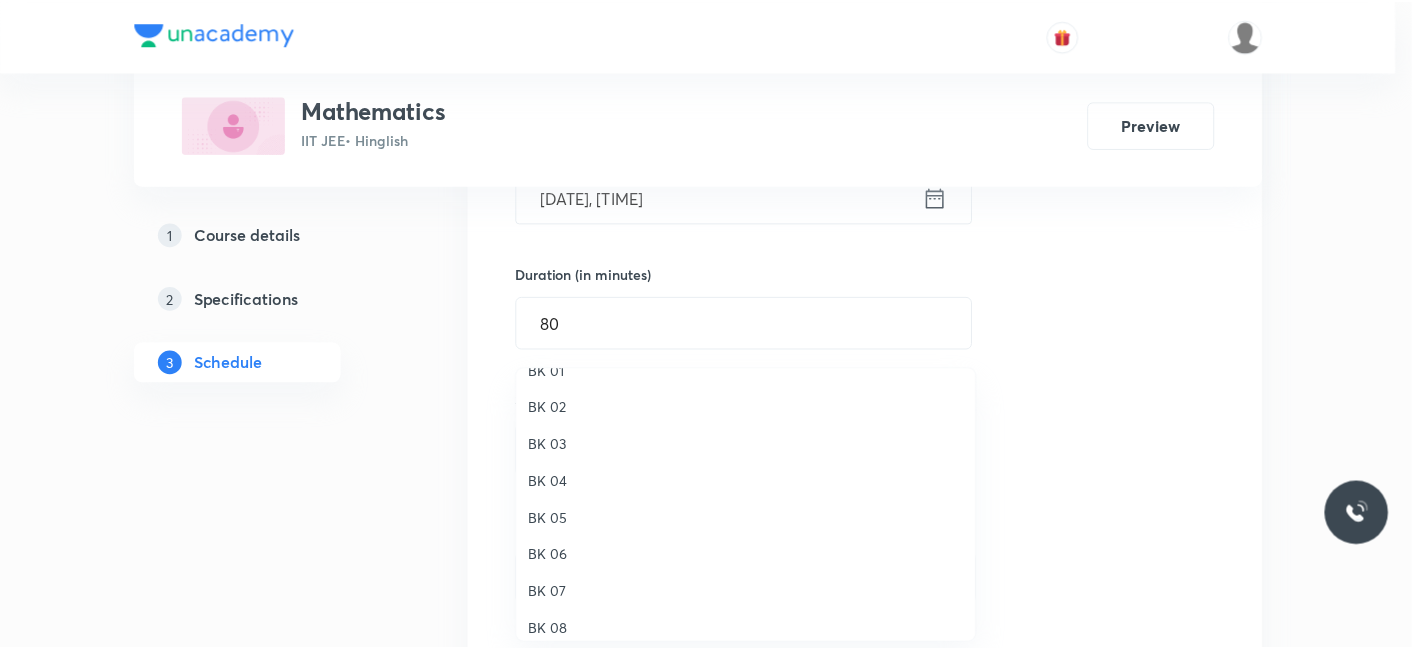 scroll, scrollTop: 37, scrollLeft: 0, axis: vertical 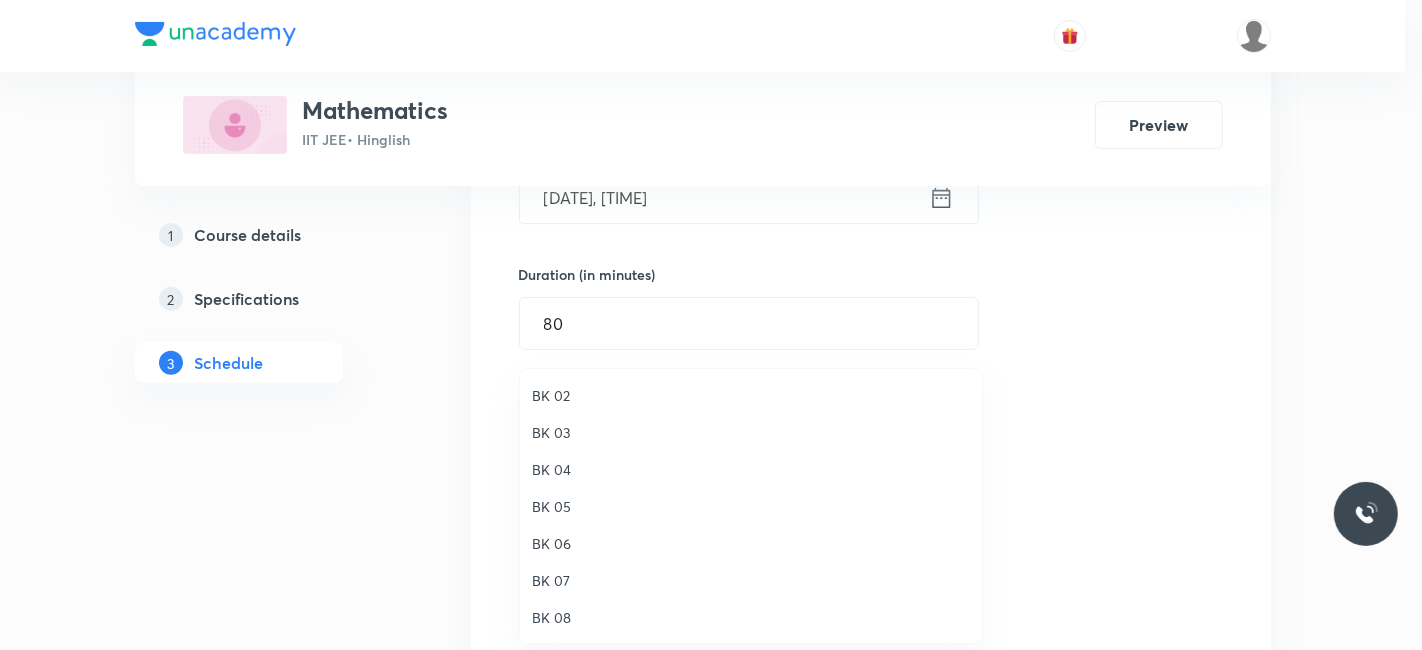 click on "BK 04" at bounding box center [751, 469] 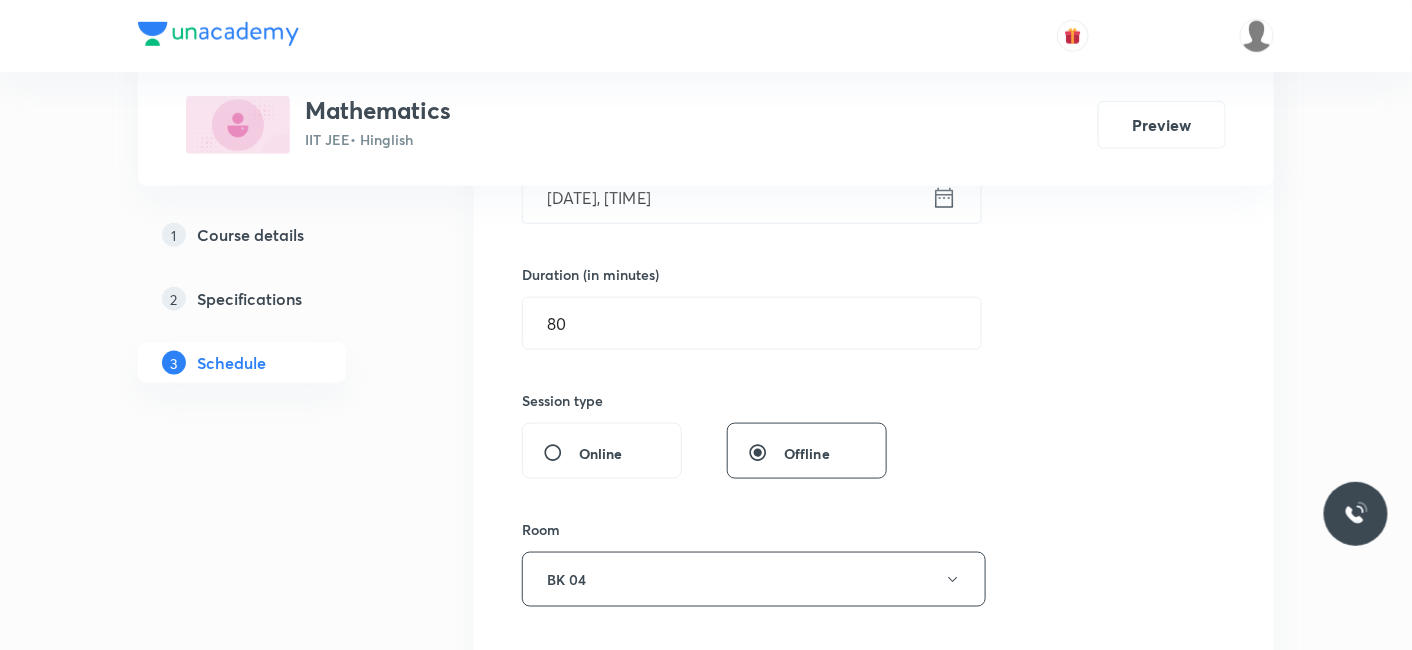 scroll, scrollTop: 777, scrollLeft: 0, axis: vertical 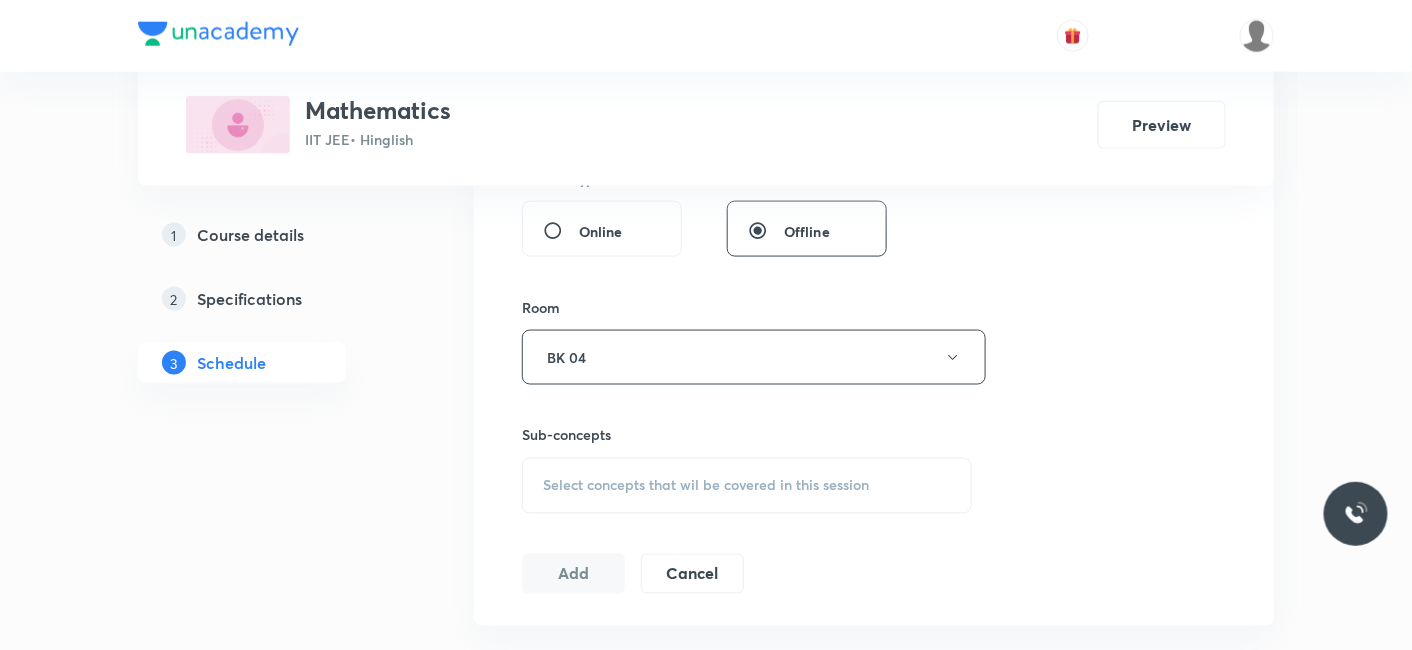 click on "Select concepts that wil be covered in this session" at bounding box center [747, 486] 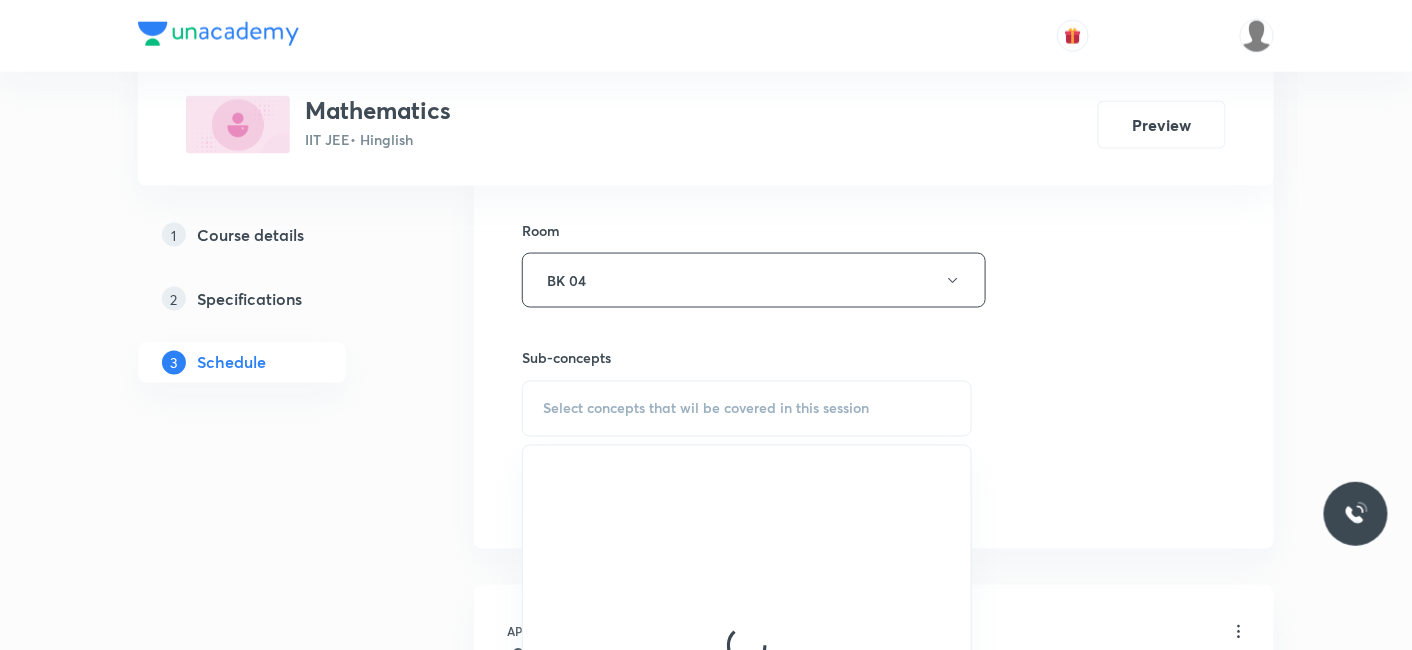 scroll, scrollTop: 888, scrollLeft: 0, axis: vertical 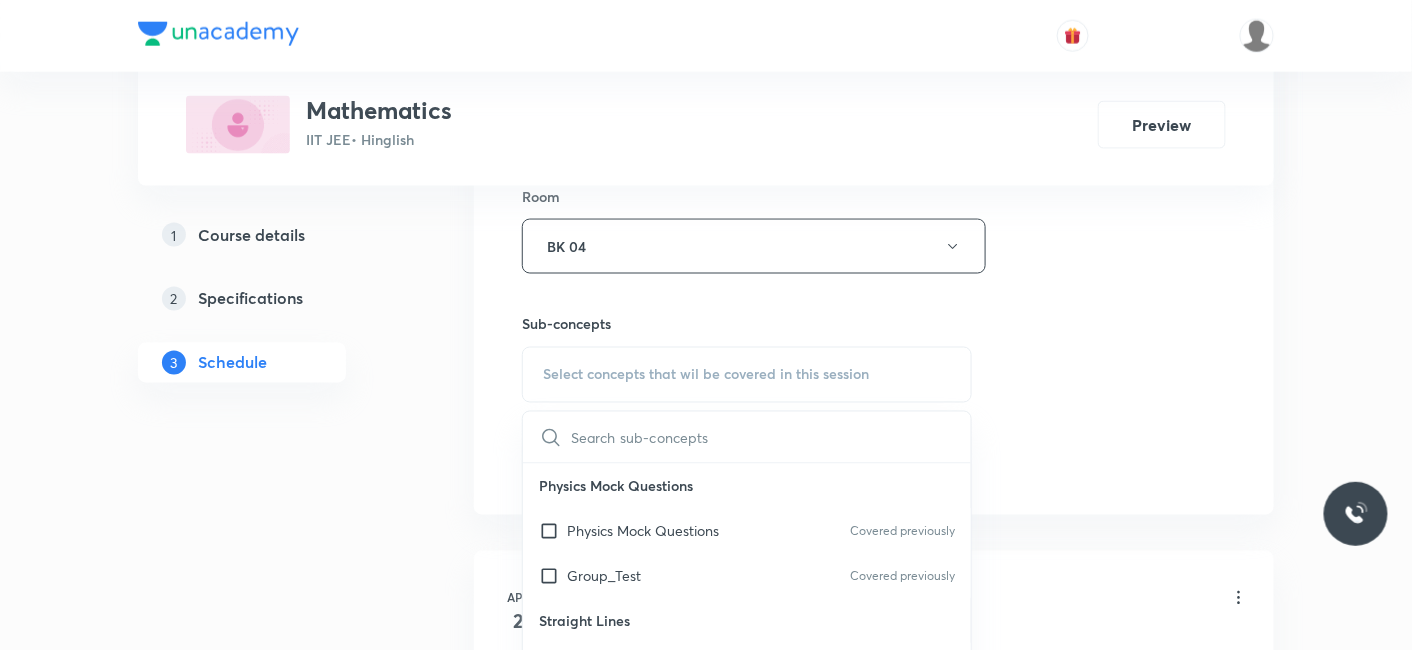 click on "Group_Test" at bounding box center (604, 576) 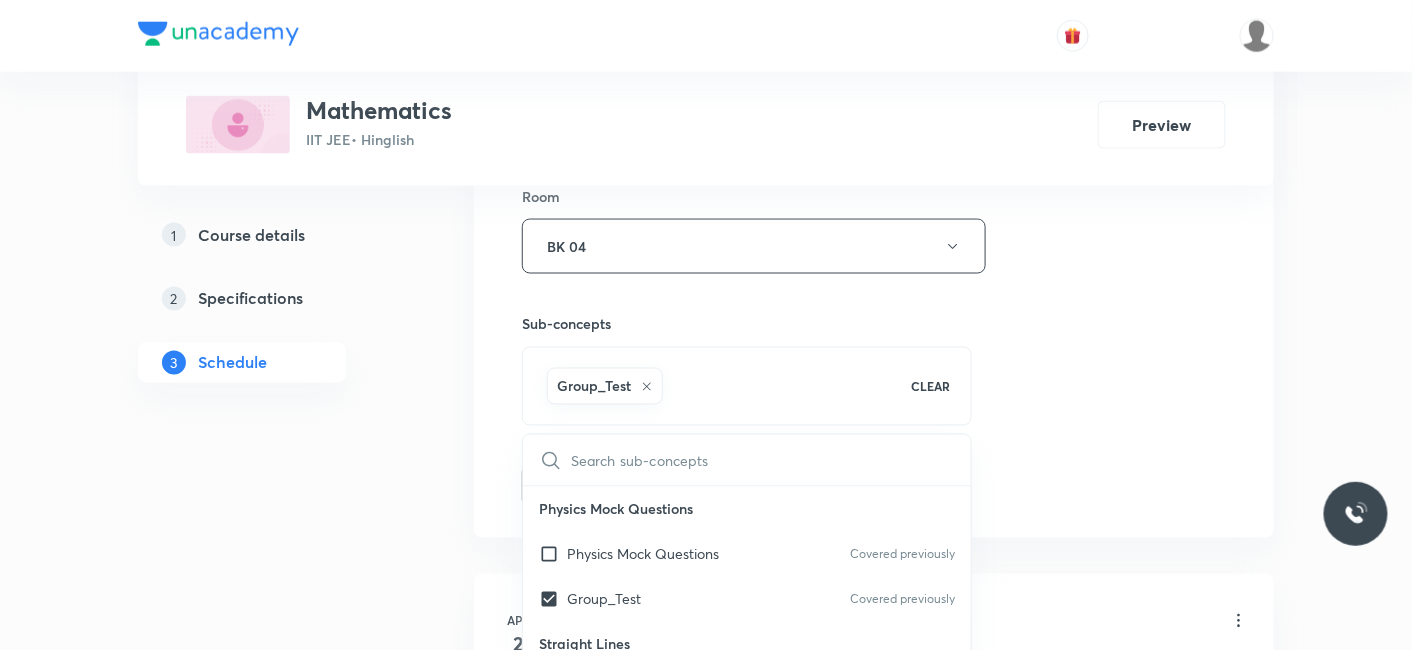 click on "1 Course details 2 Specifications 3 Schedule" at bounding box center (274, 3873) 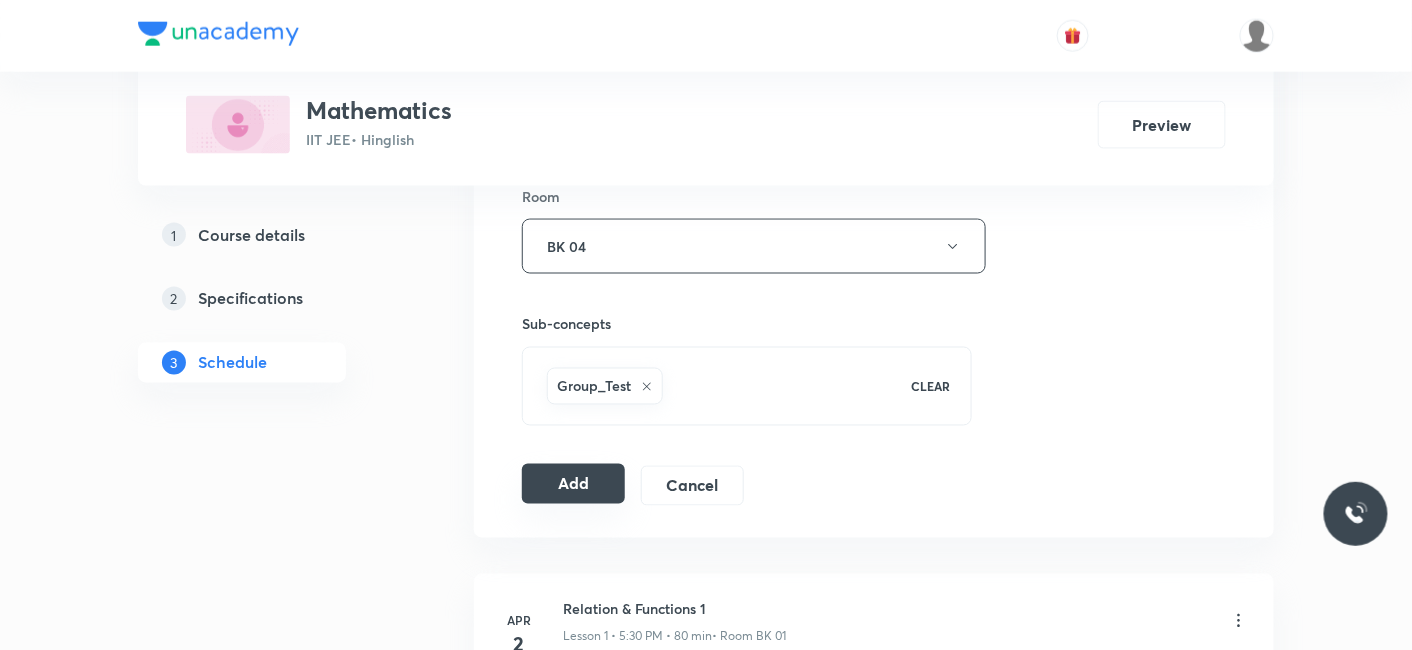 click on "Add" at bounding box center [573, 484] 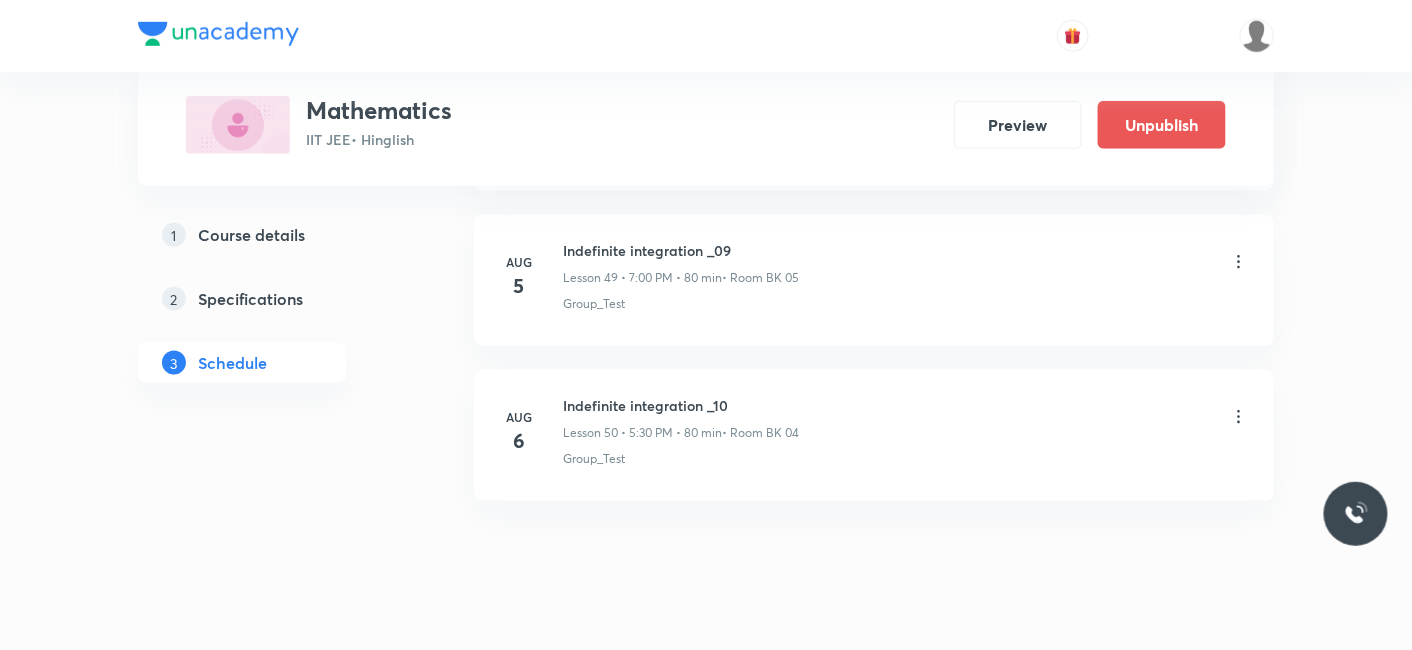 scroll, scrollTop: 7755, scrollLeft: 0, axis: vertical 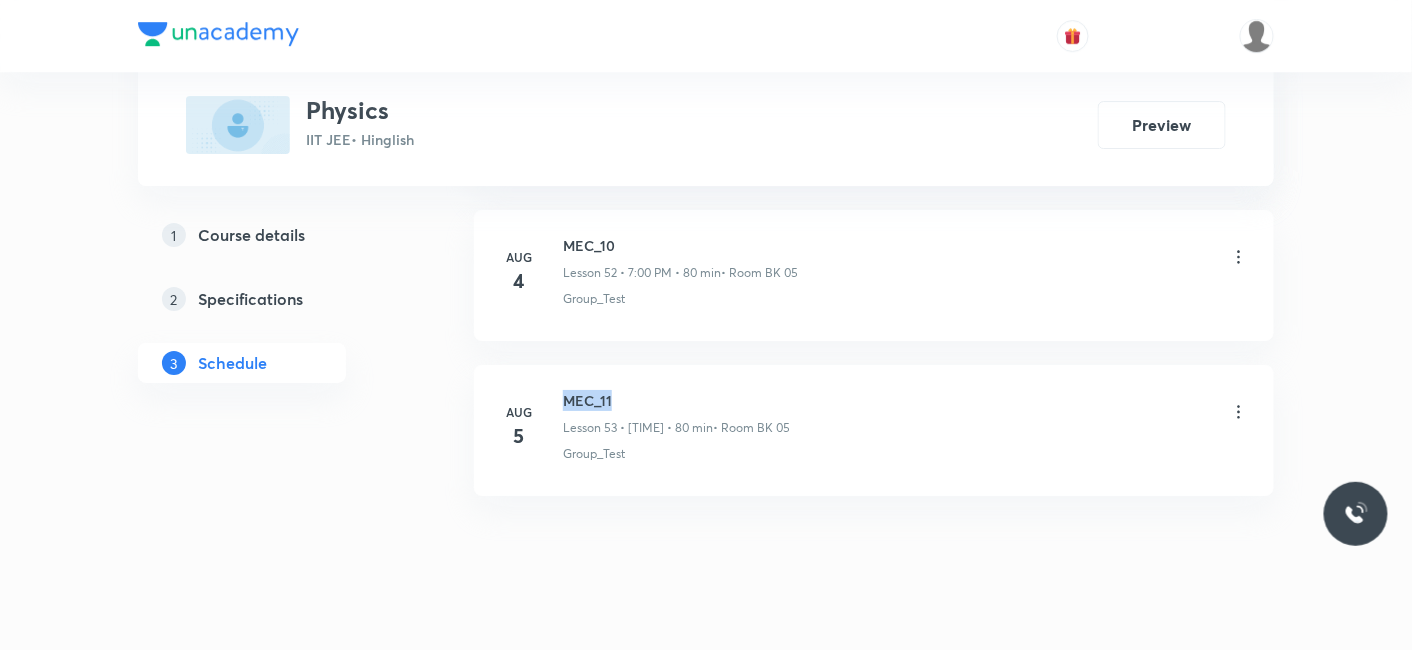drag, startPoint x: 563, startPoint y: 357, endPoint x: 671, endPoint y: 364, distance: 108.226616 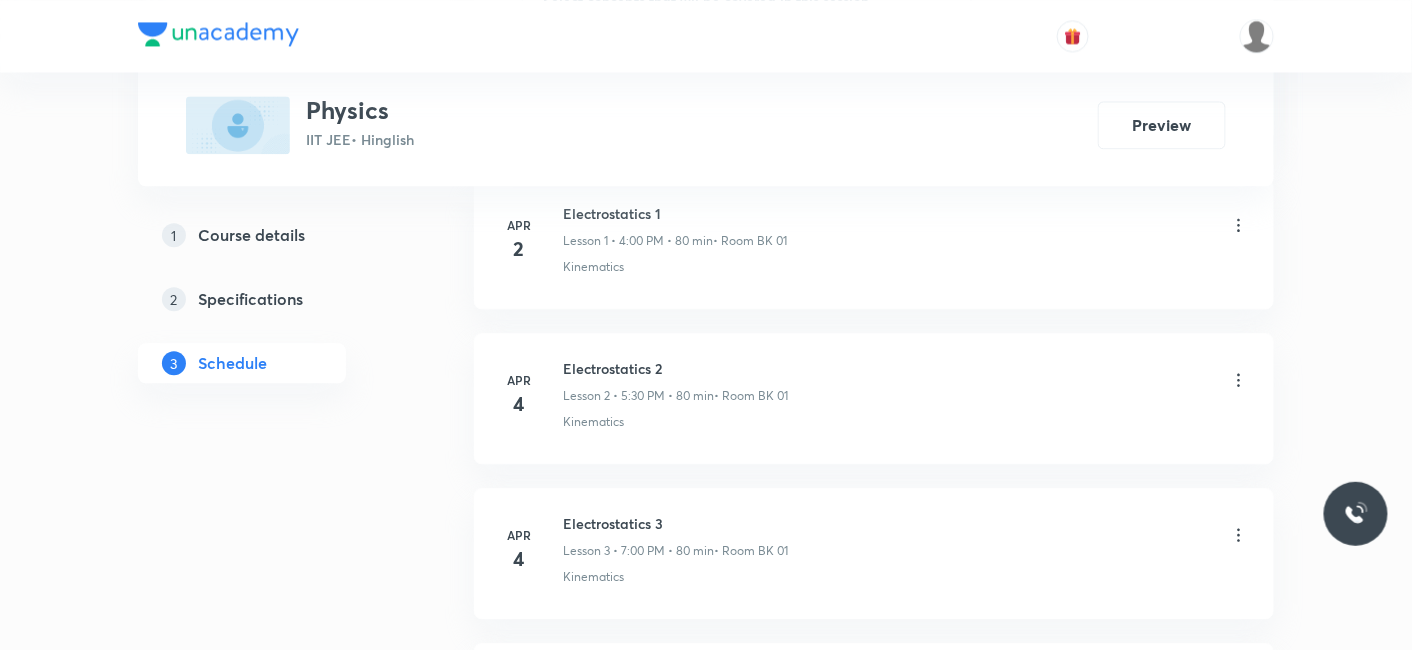 scroll, scrollTop: 0, scrollLeft: 0, axis: both 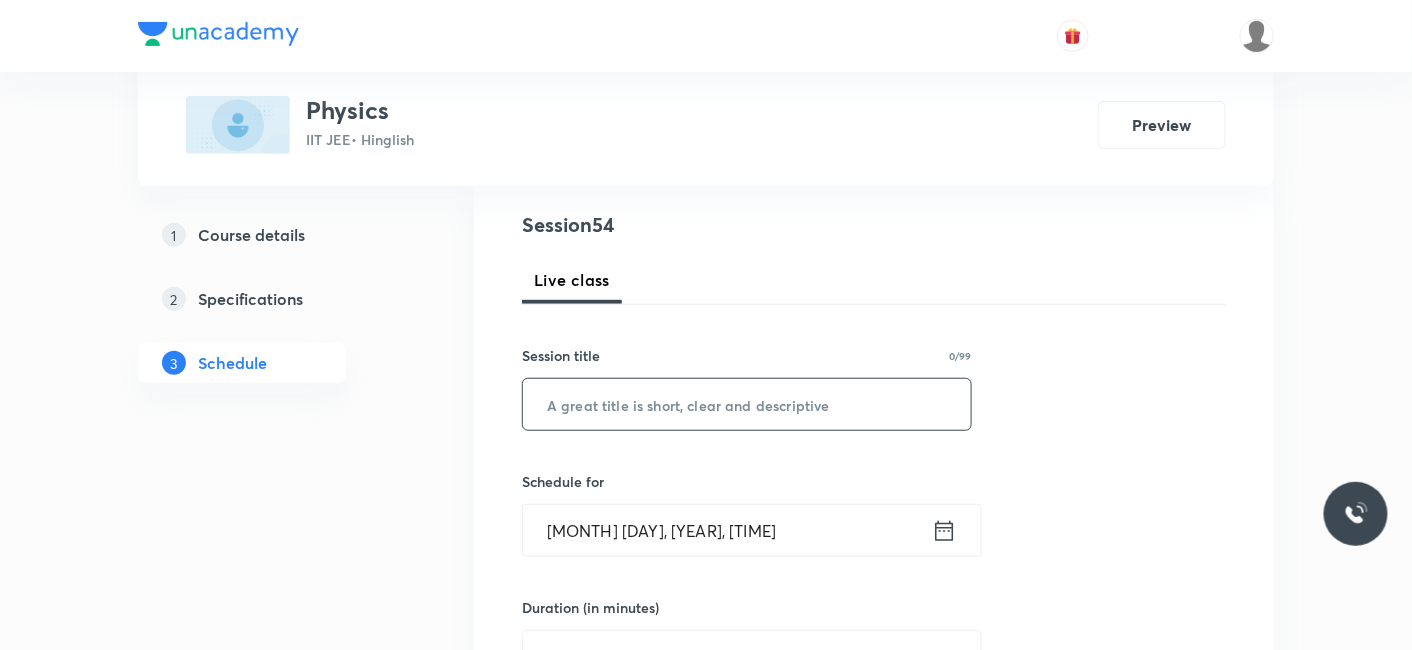 click at bounding box center [747, 404] 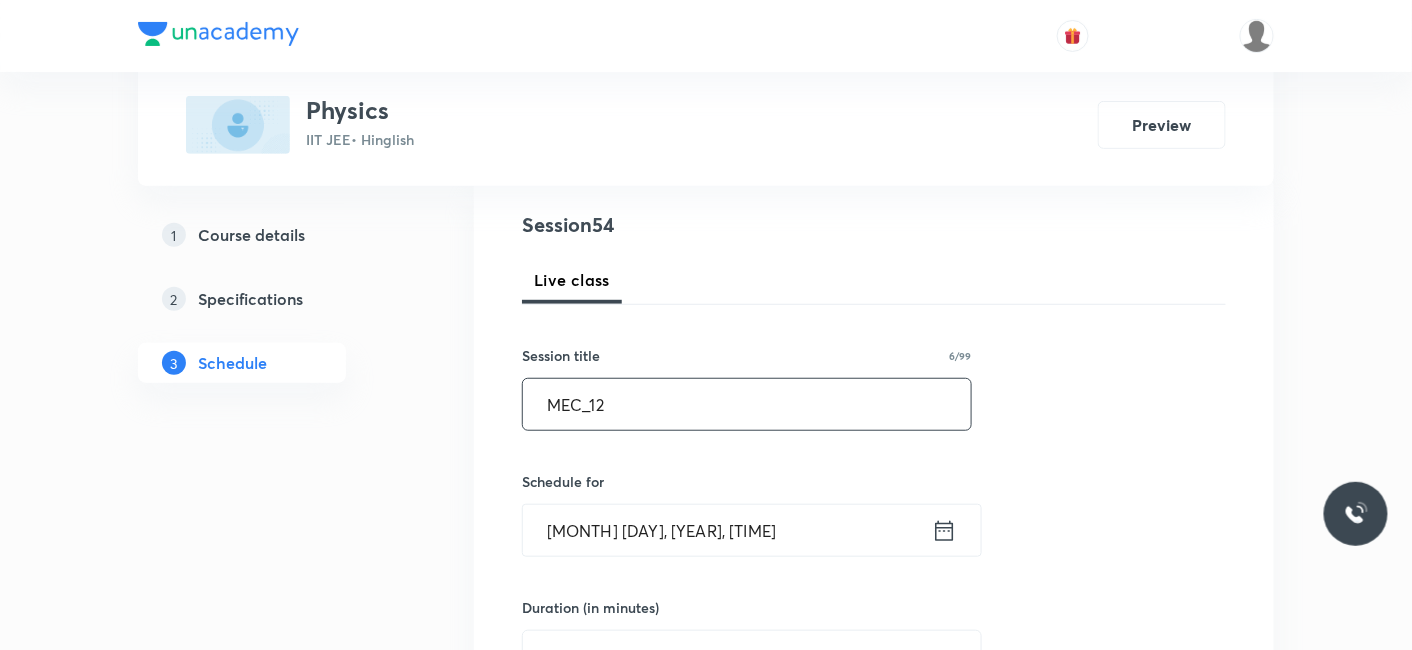type on "MEC_12" 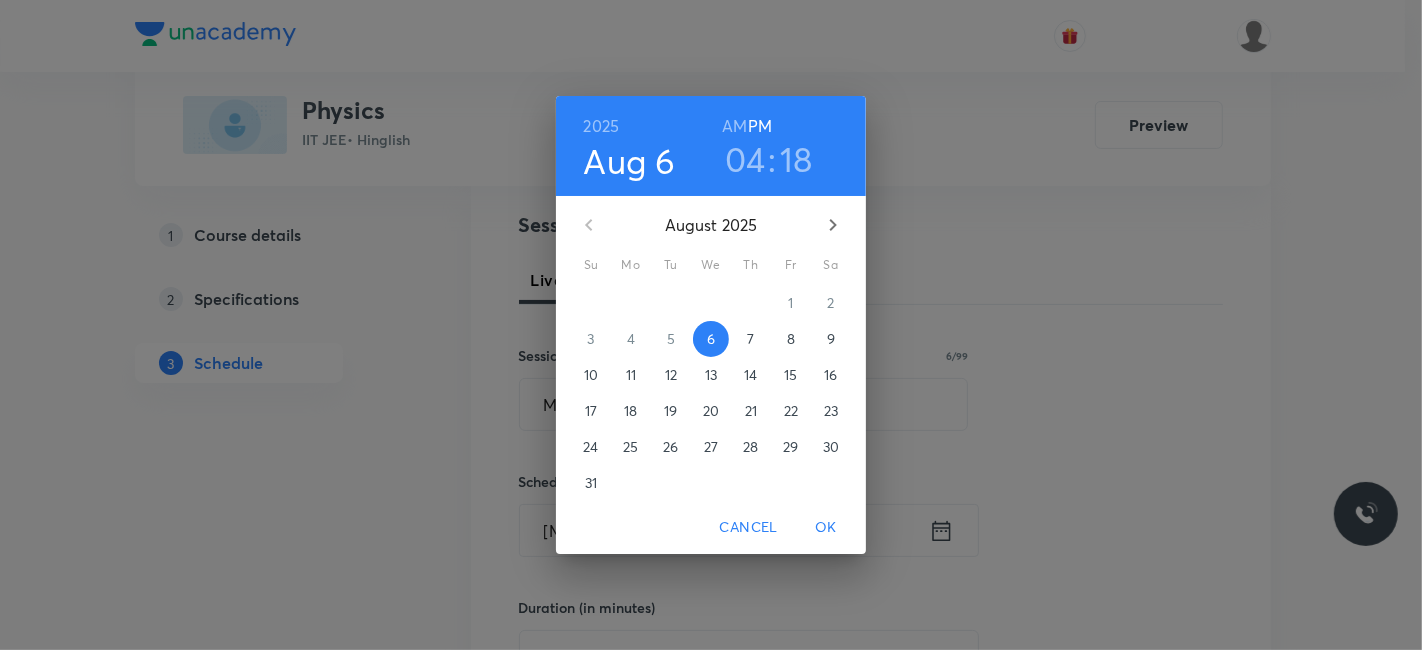 click on "04" at bounding box center (745, 159) 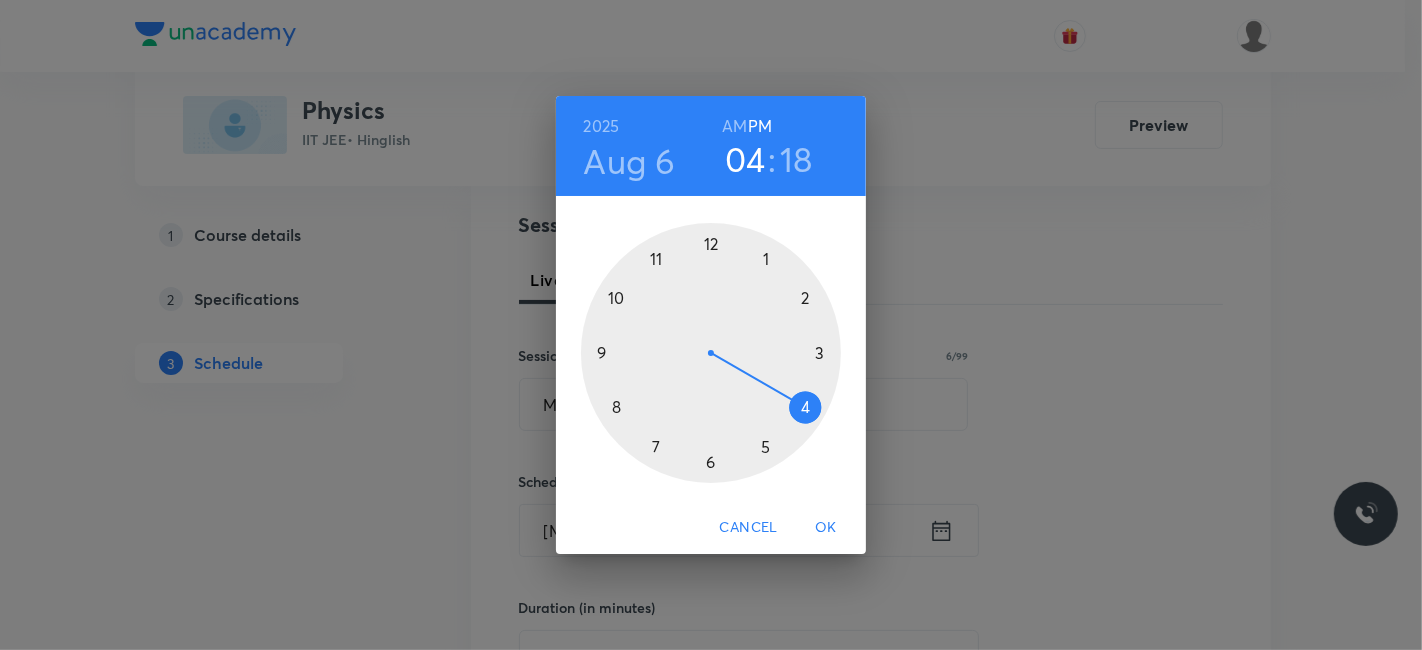 click at bounding box center [711, 353] 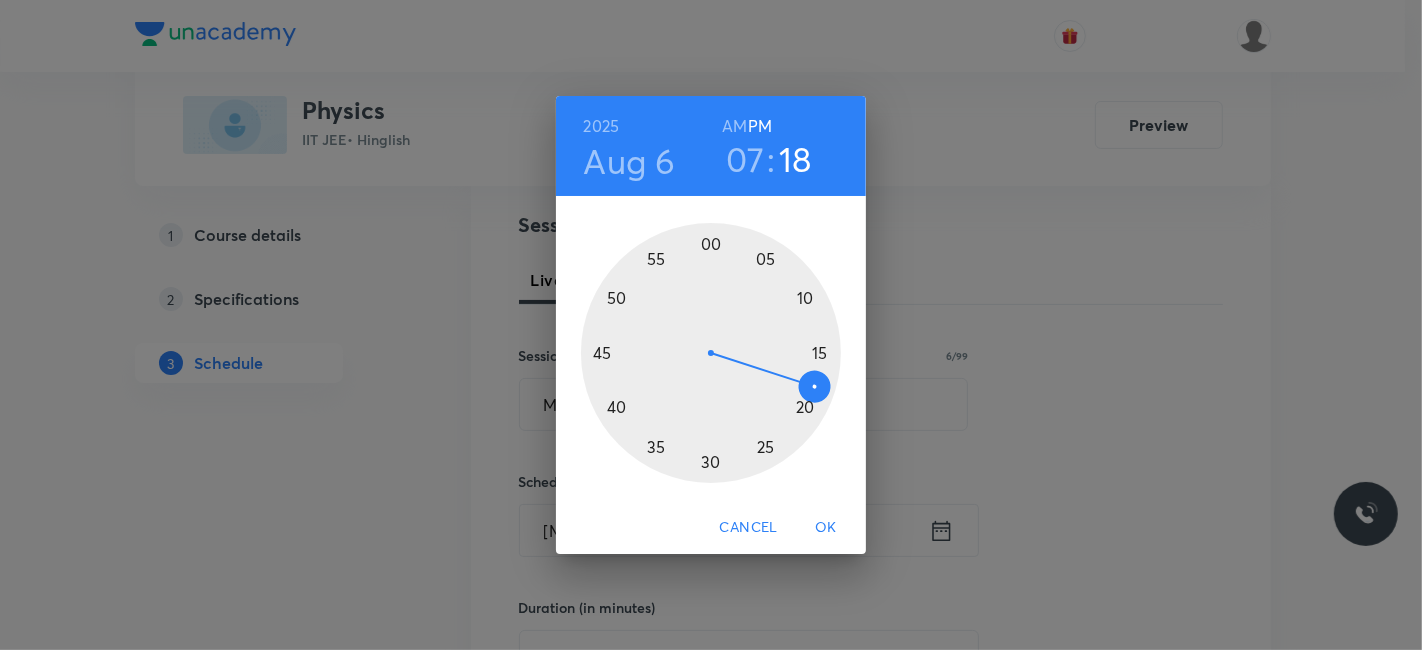 click on "18" at bounding box center (795, 159) 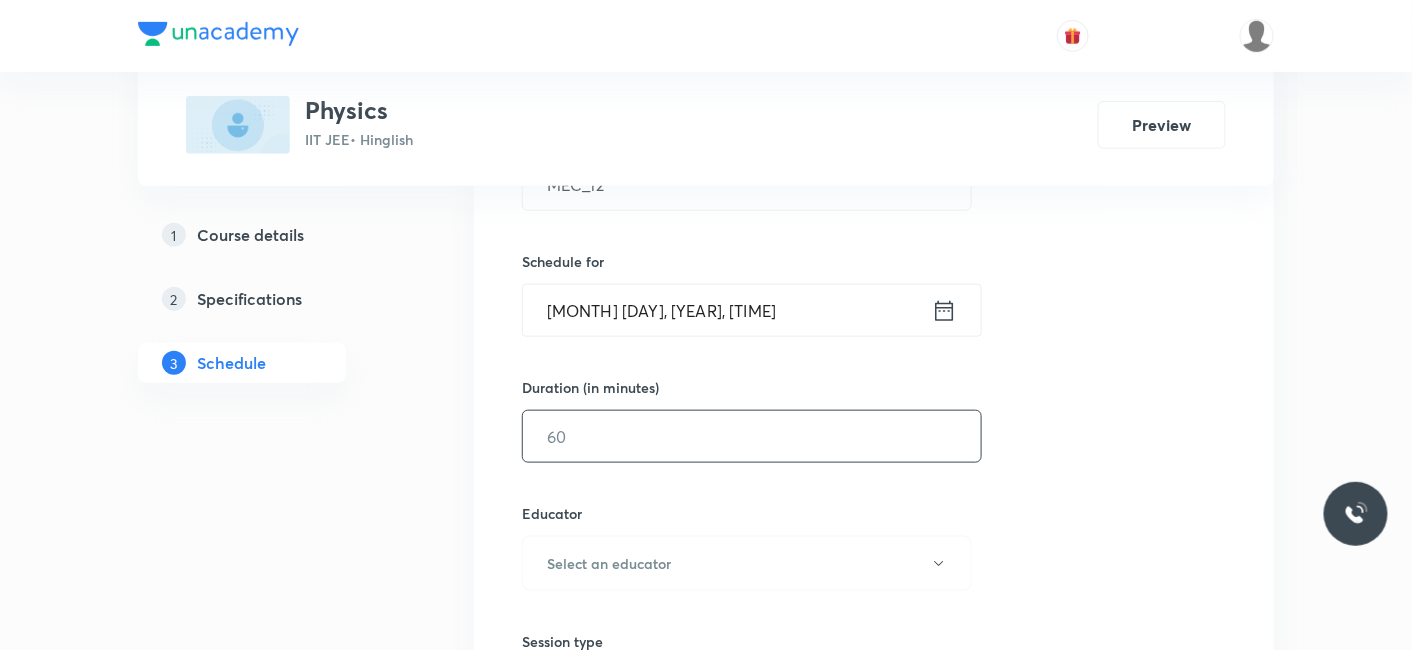 scroll, scrollTop: 444, scrollLeft: 0, axis: vertical 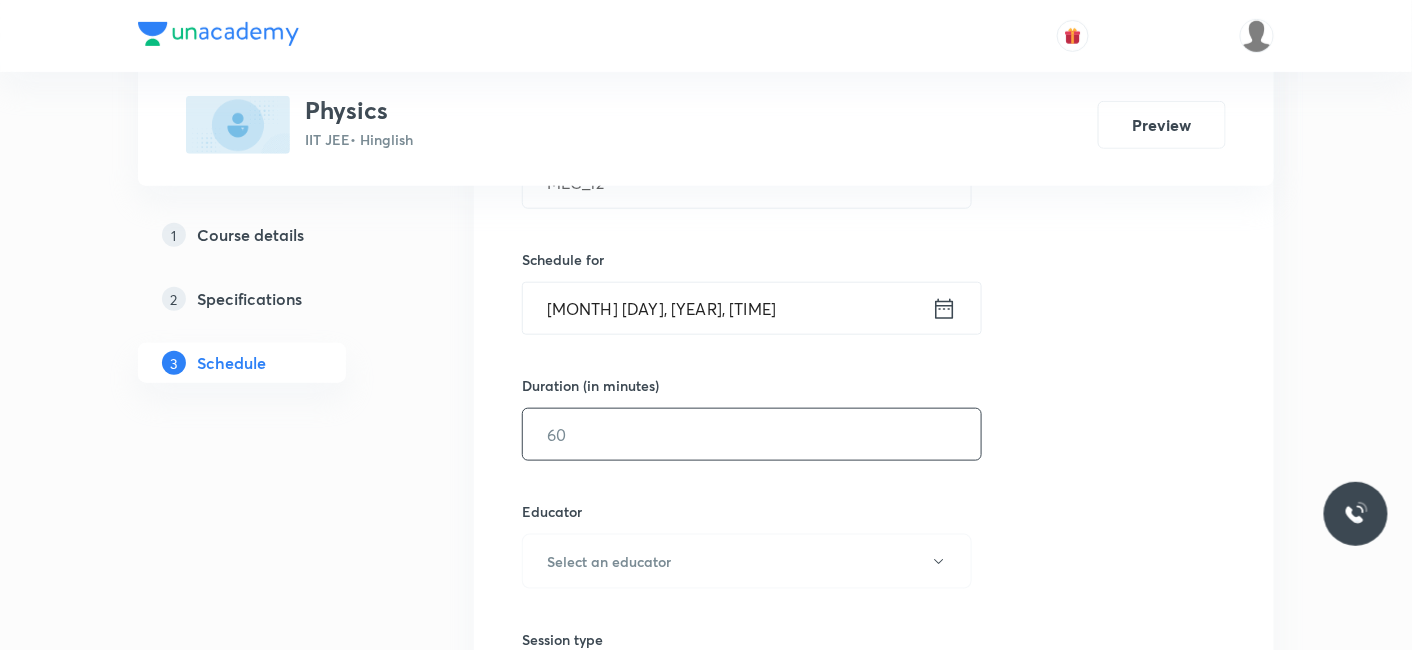 click at bounding box center [752, 434] 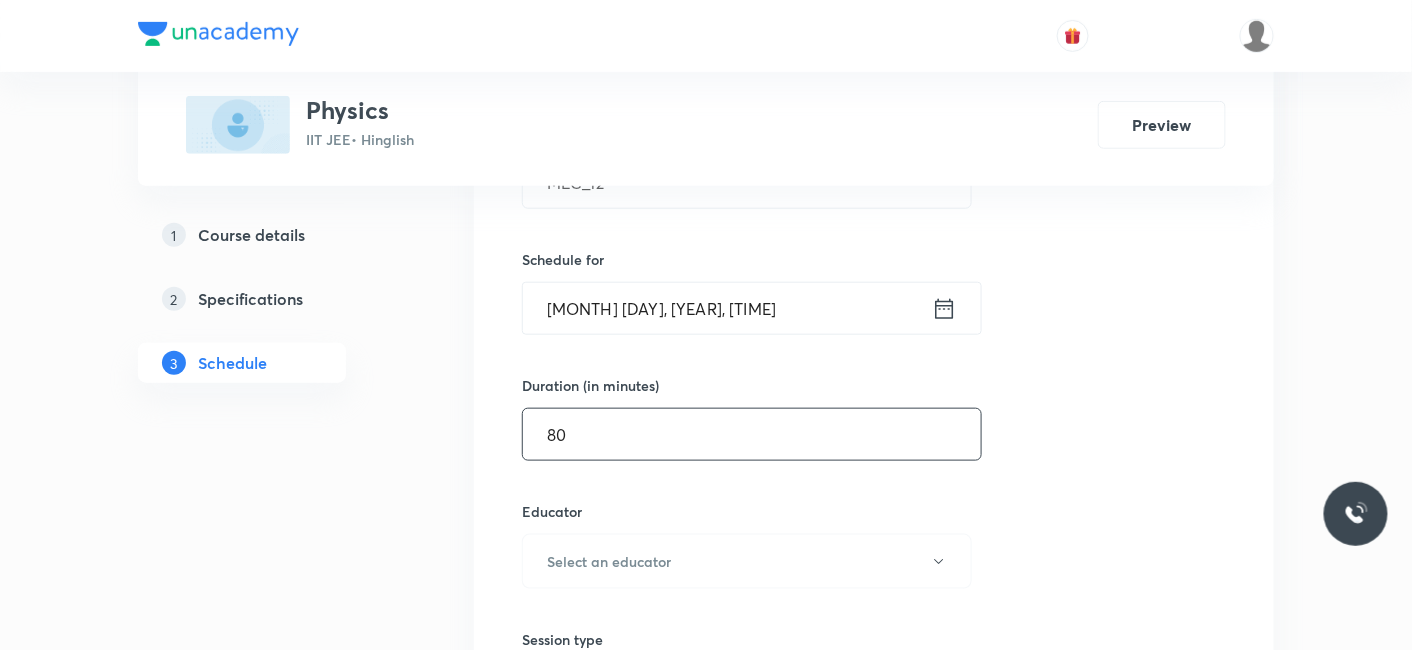 scroll, scrollTop: 666, scrollLeft: 0, axis: vertical 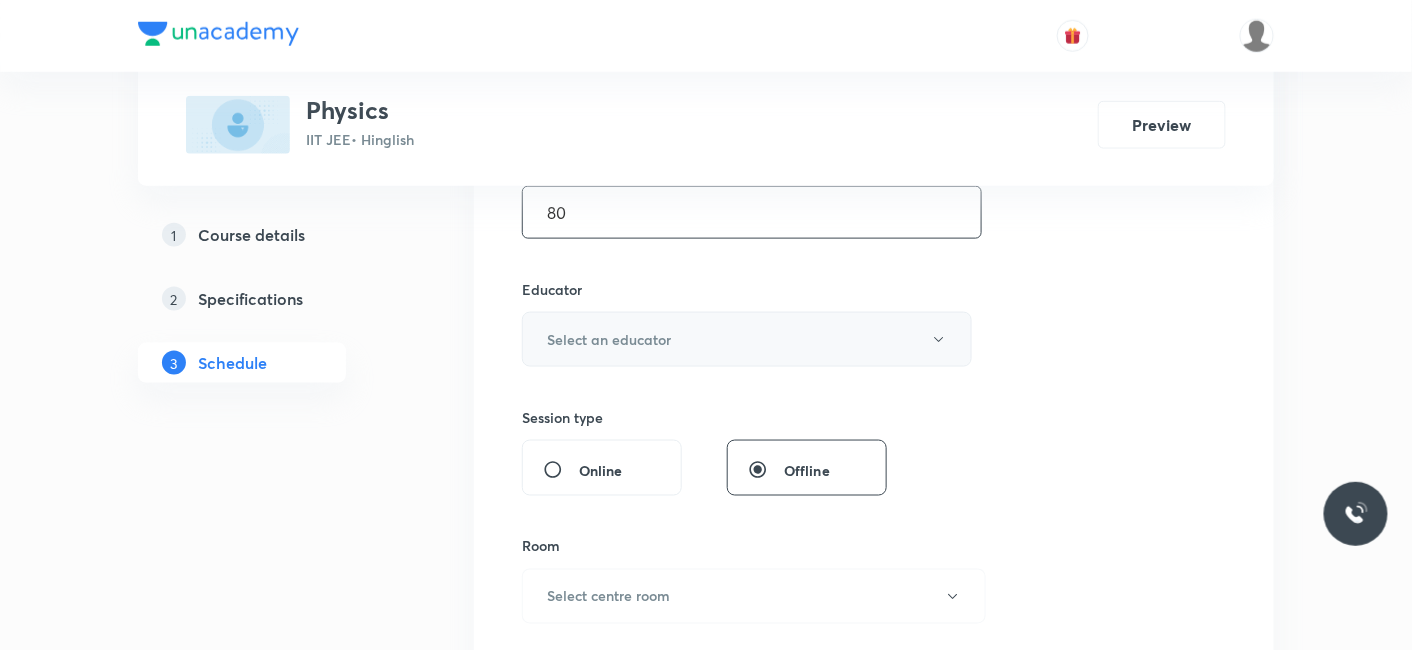 type on "80" 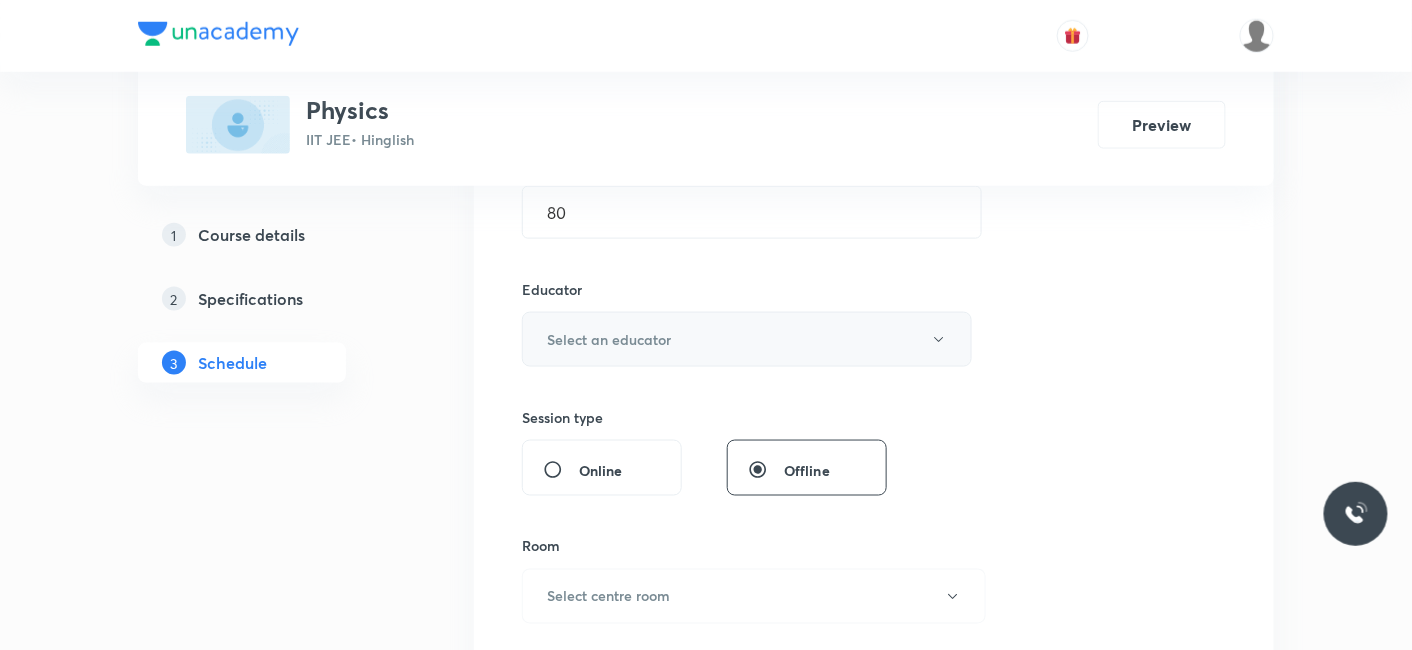 click on "Select an educator" at bounding box center [609, 339] 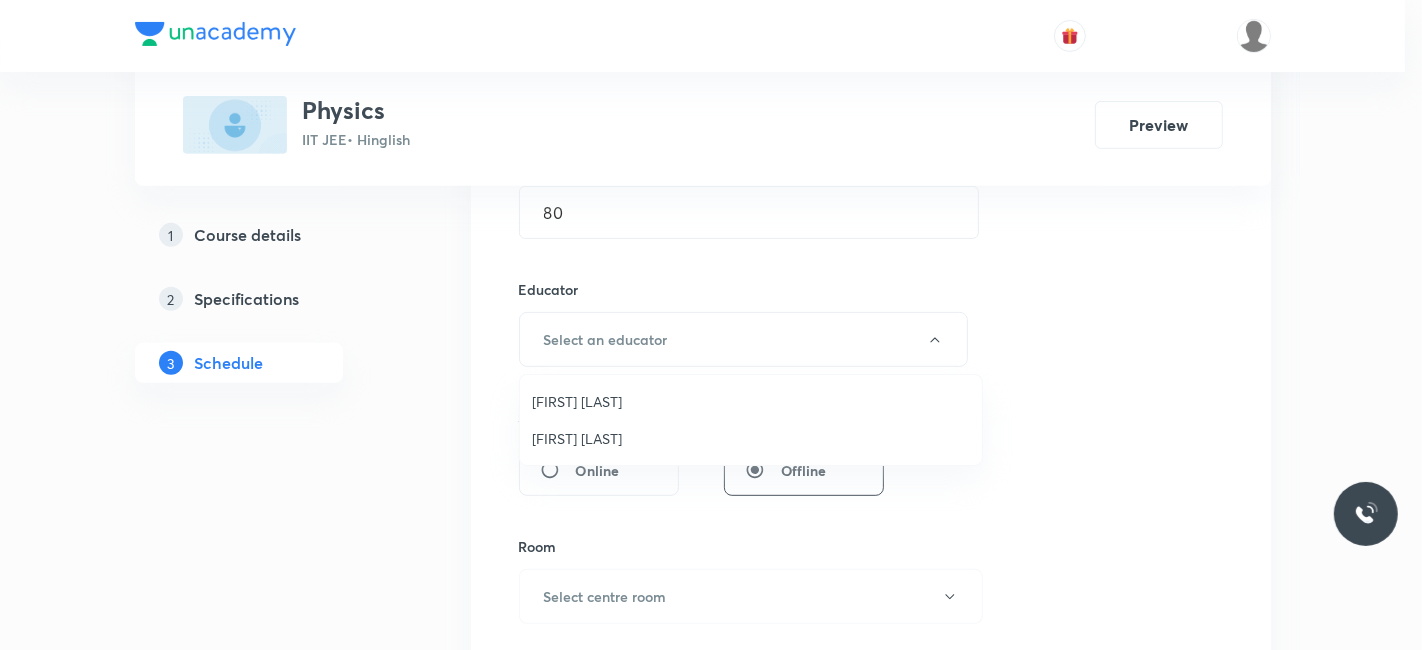 click on "Siddharth Jindal" at bounding box center (751, 438) 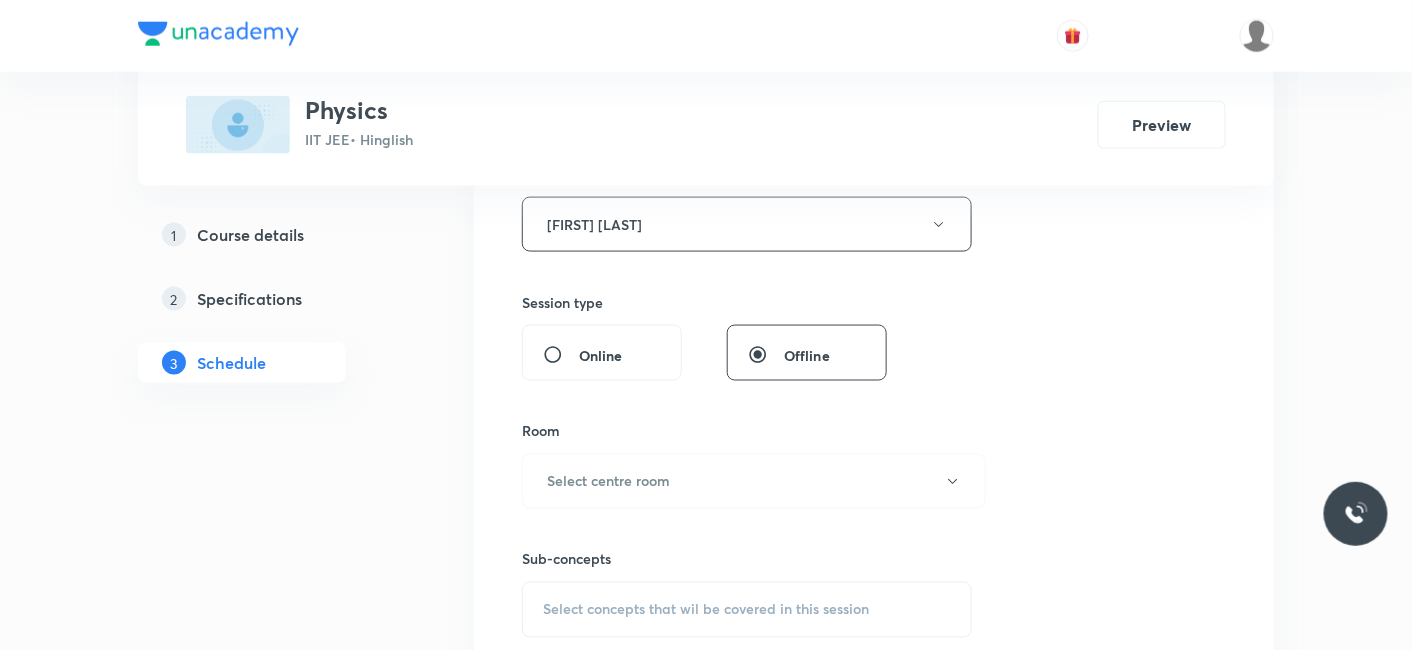scroll, scrollTop: 888, scrollLeft: 0, axis: vertical 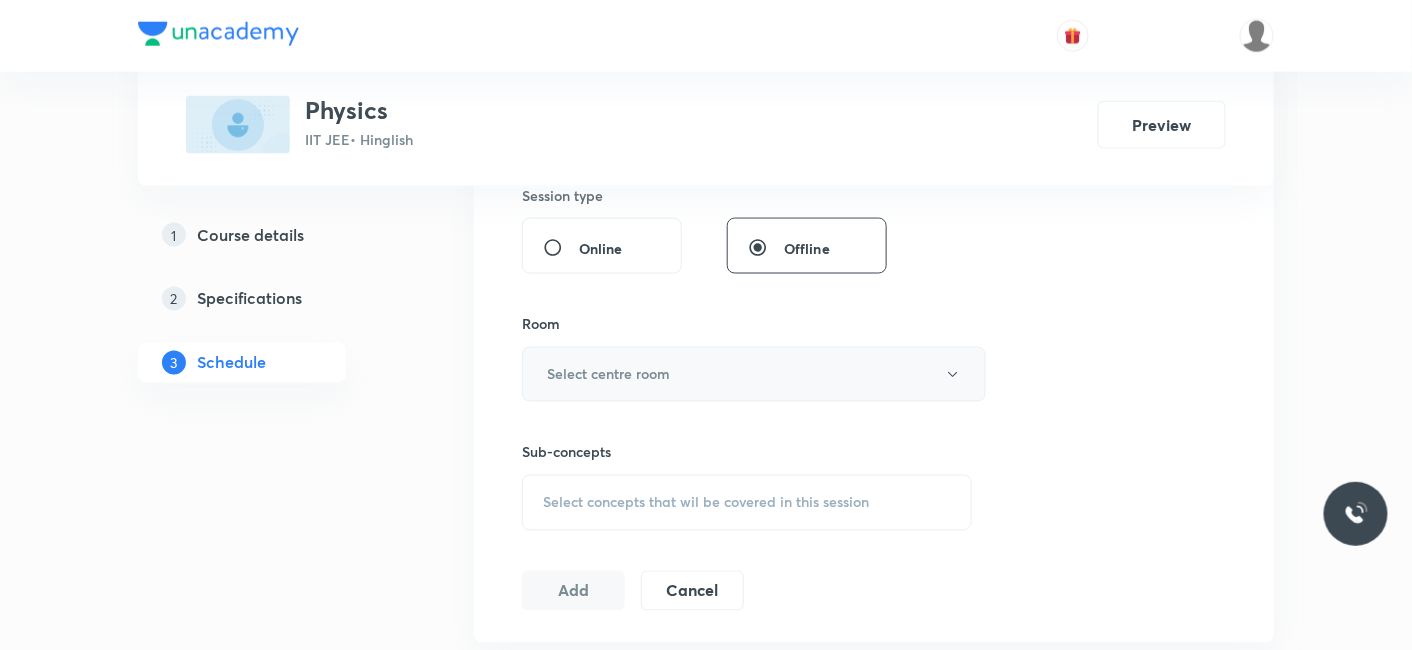 click on "Select centre room" at bounding box center [608, 374] 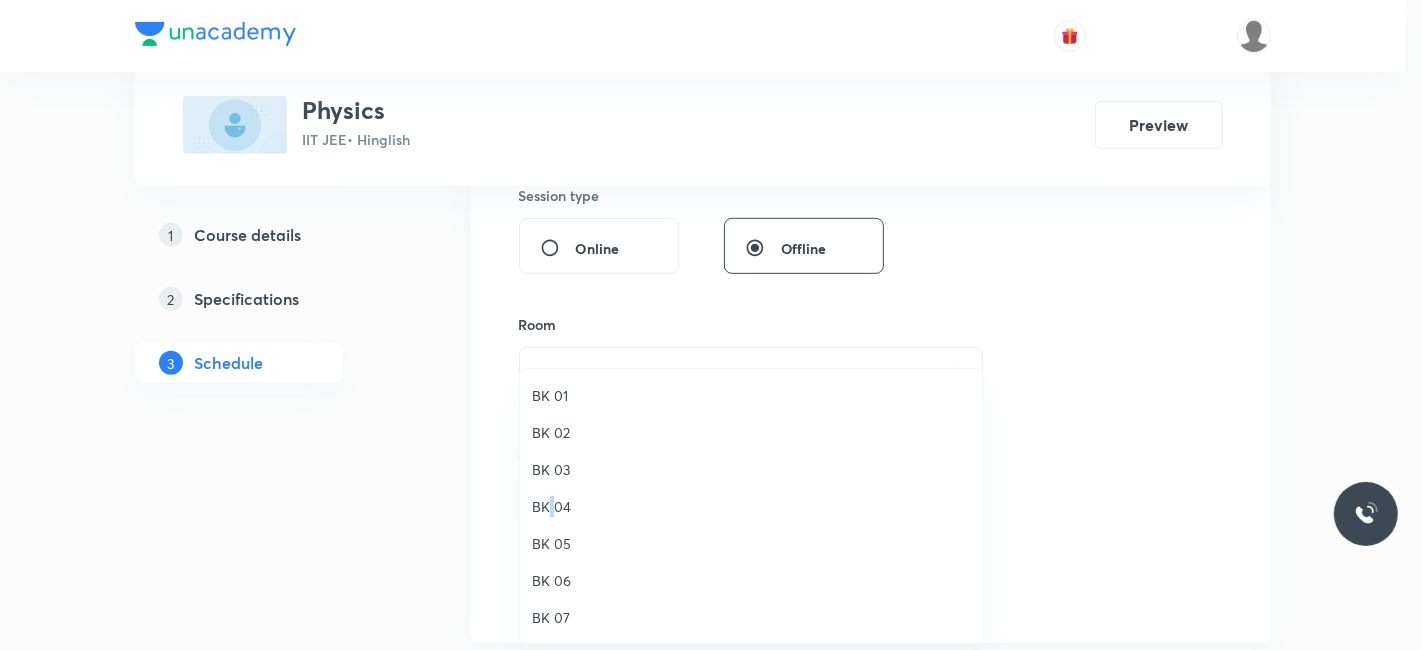 click on "BK 04" at bounding box center [751, 506] 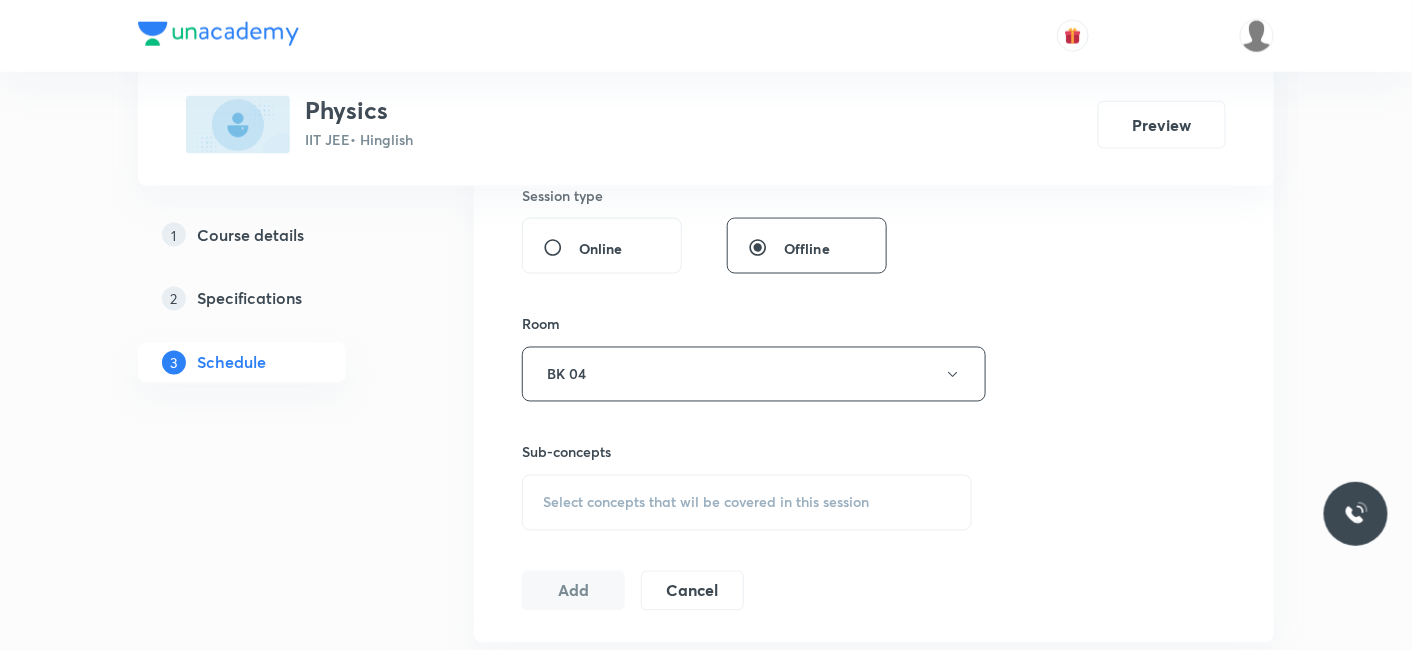 scroll, scrollTop: 1111, scrollLeft: 0, axis: vertical 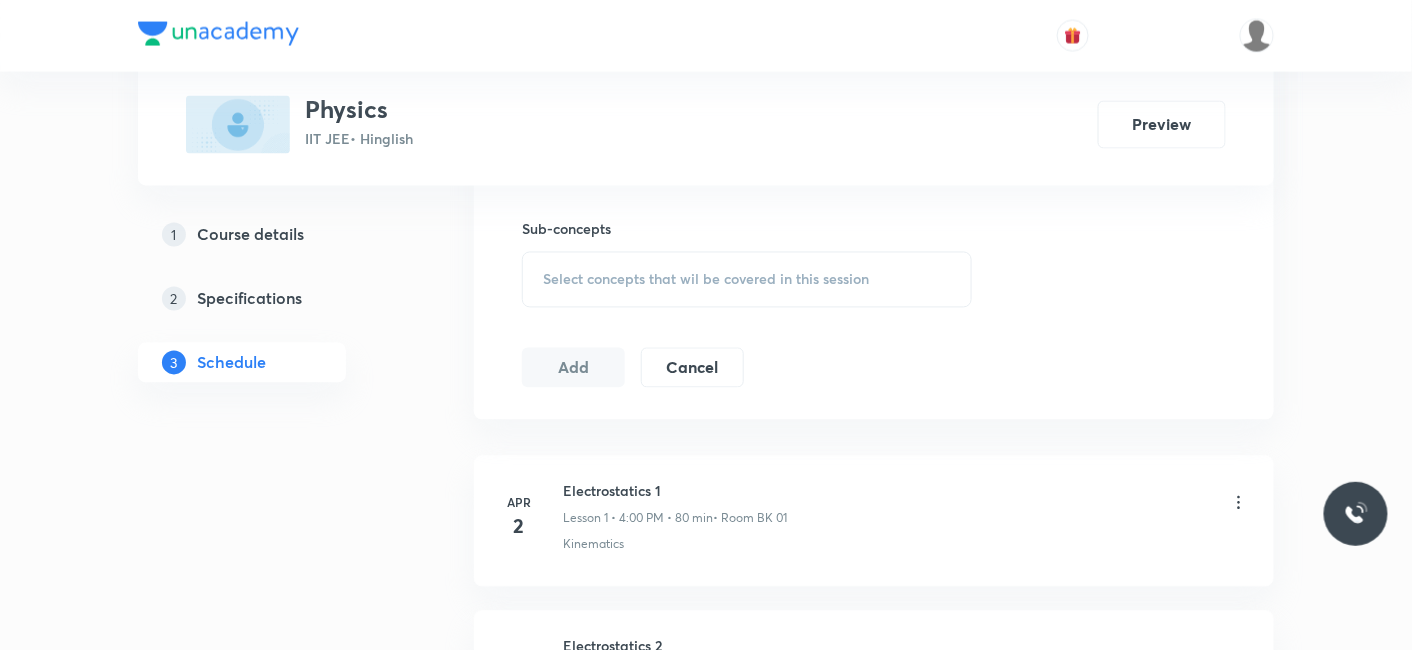 click on "Select concepts that wil be covered in this session" at bounding box center [706, 280] 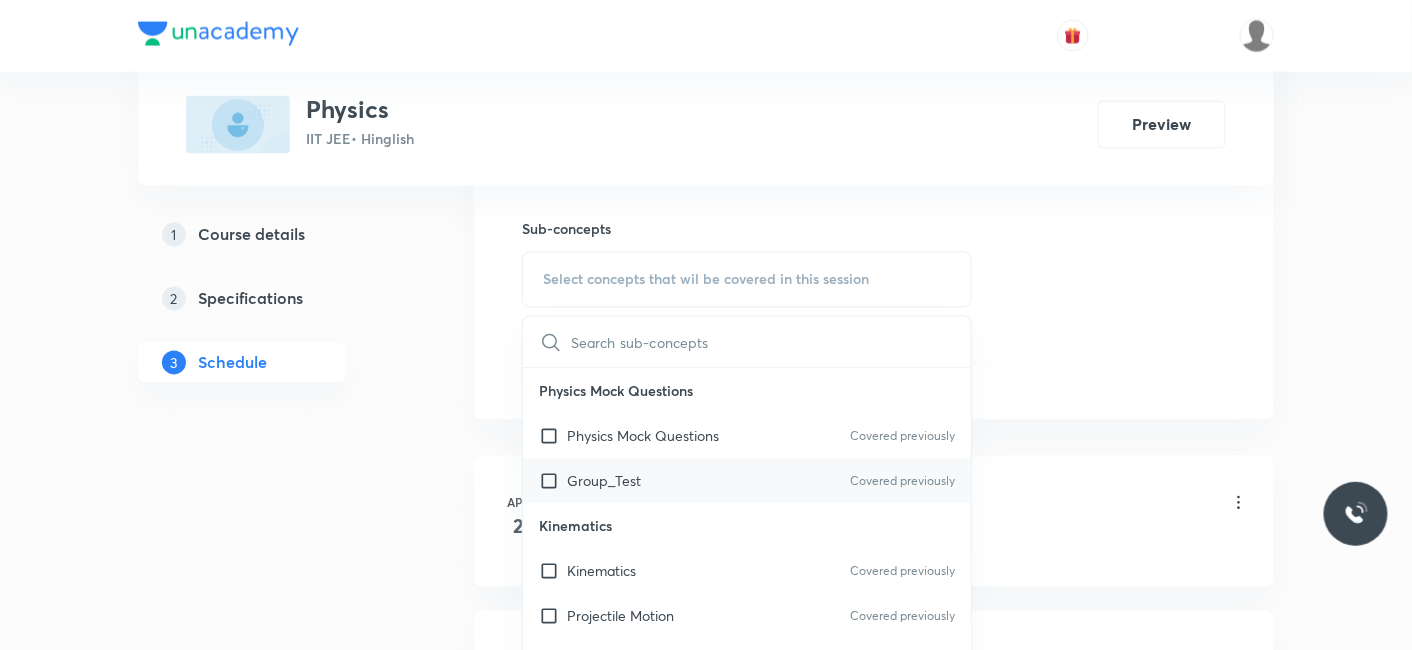 click on "Group_Test" at bounding box center [604, 481] 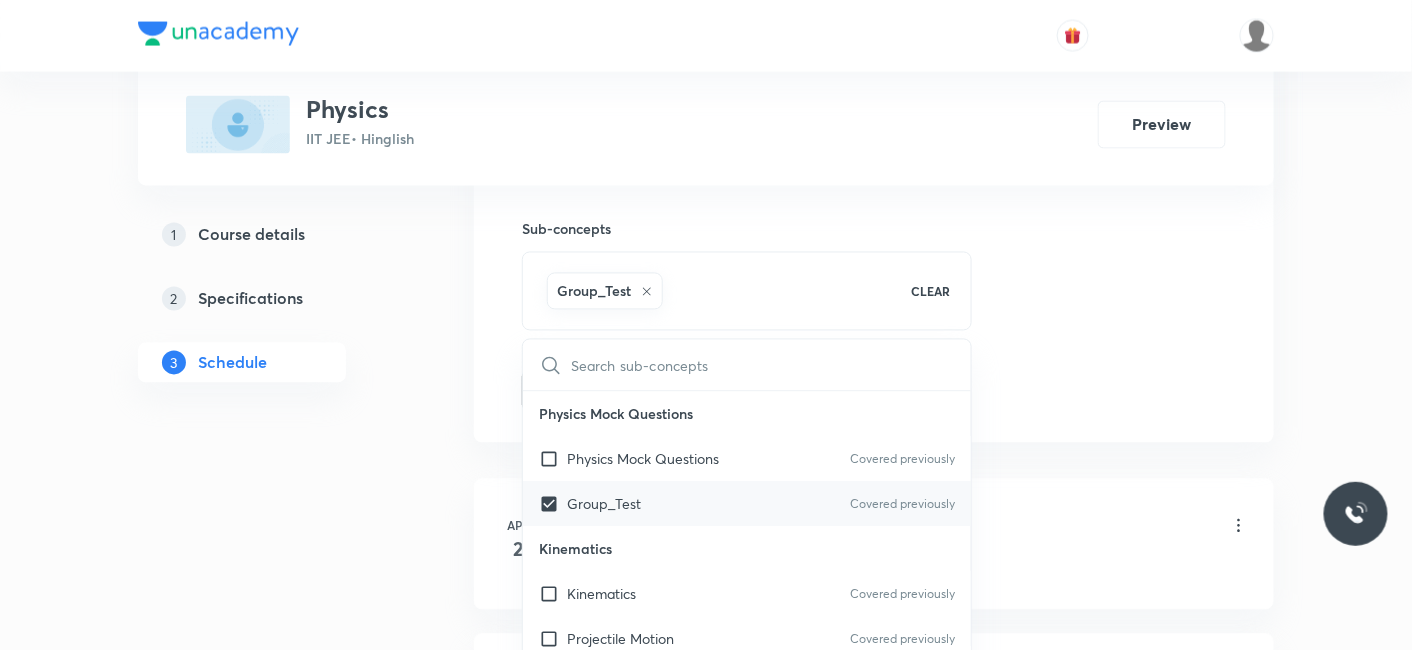 click on "Group_Test Covered previously" at bounding box center [747, 504] 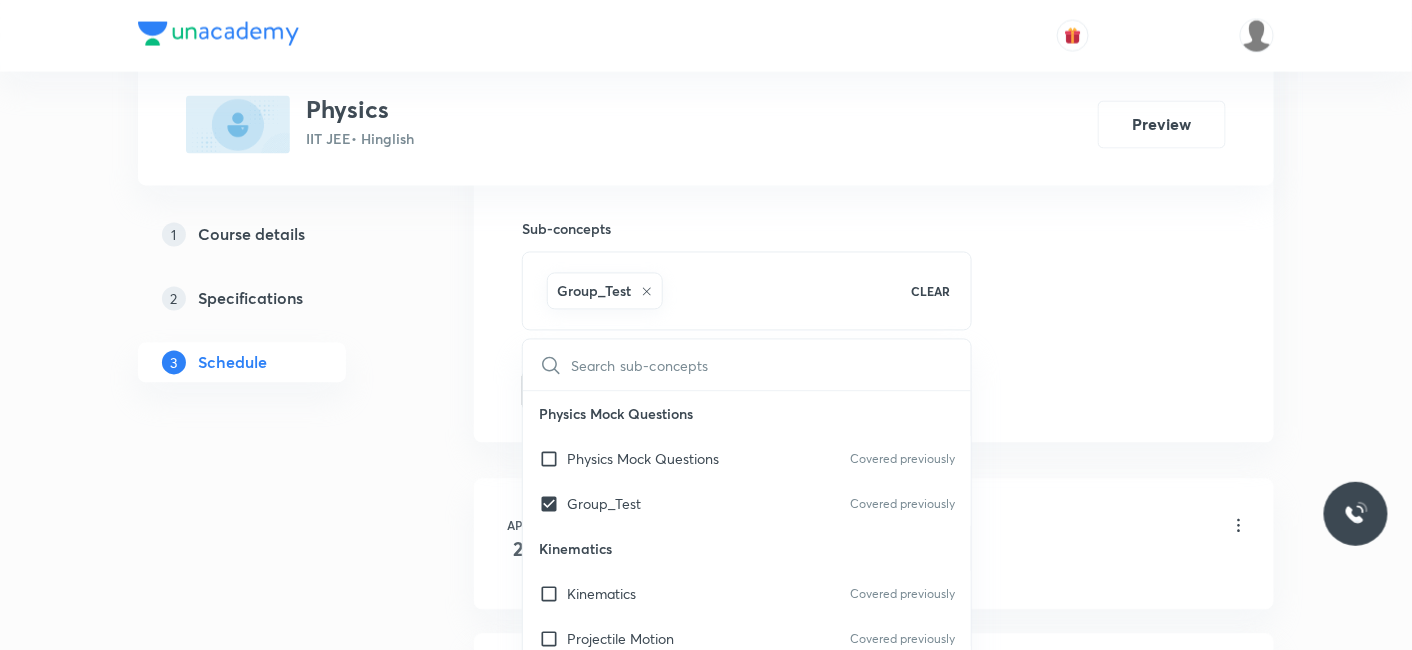 checkbox on "false" 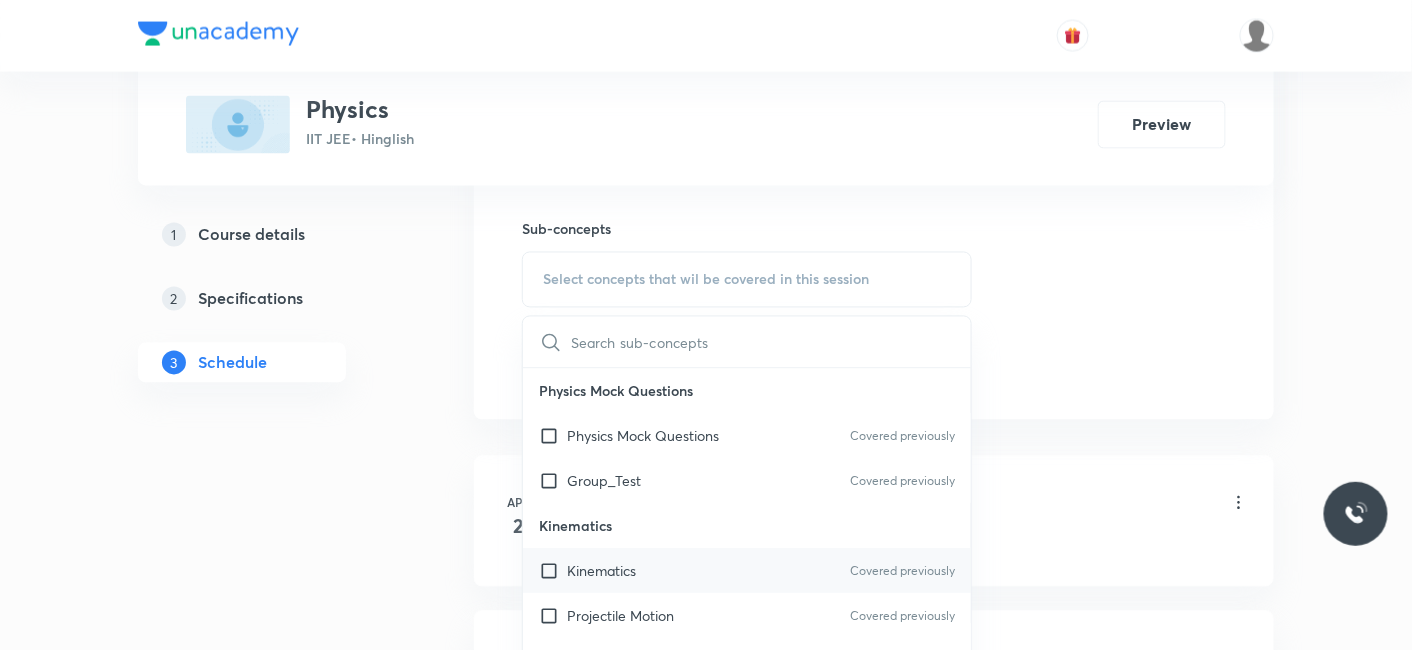 click on "Kinematics" at bounding box center (601, 571) 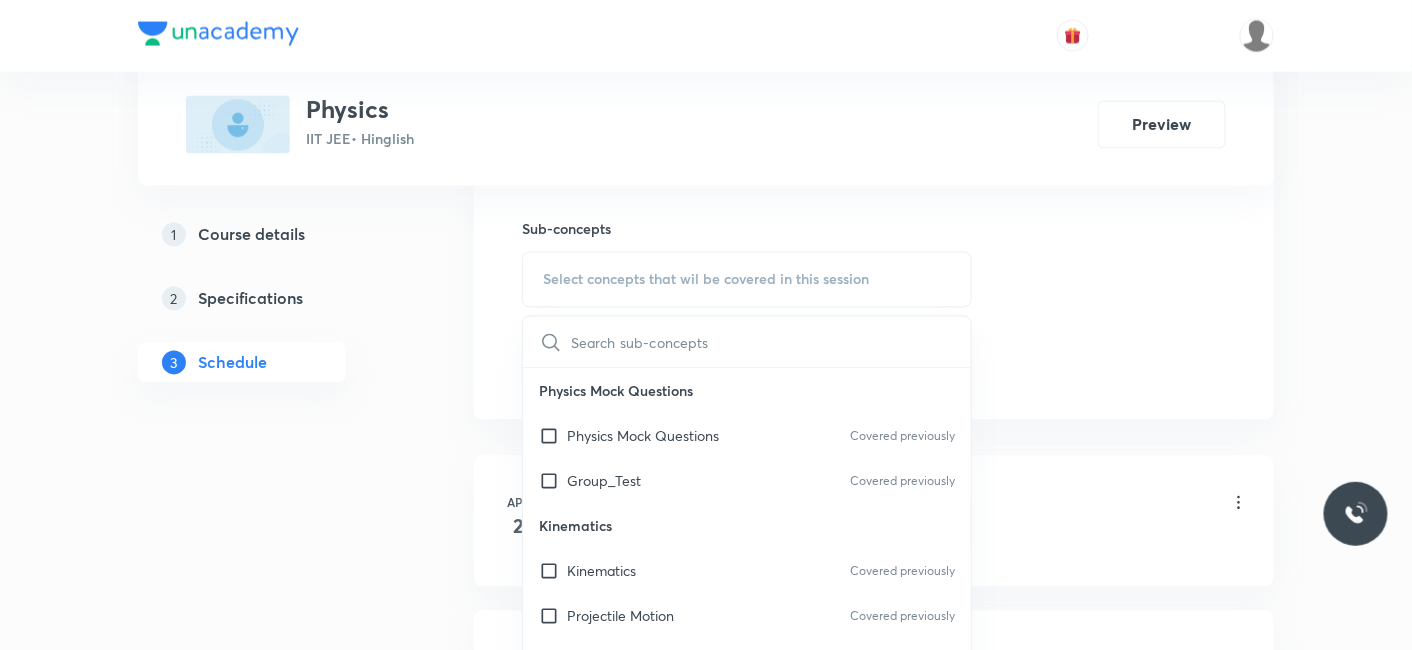 checkbox on "true" 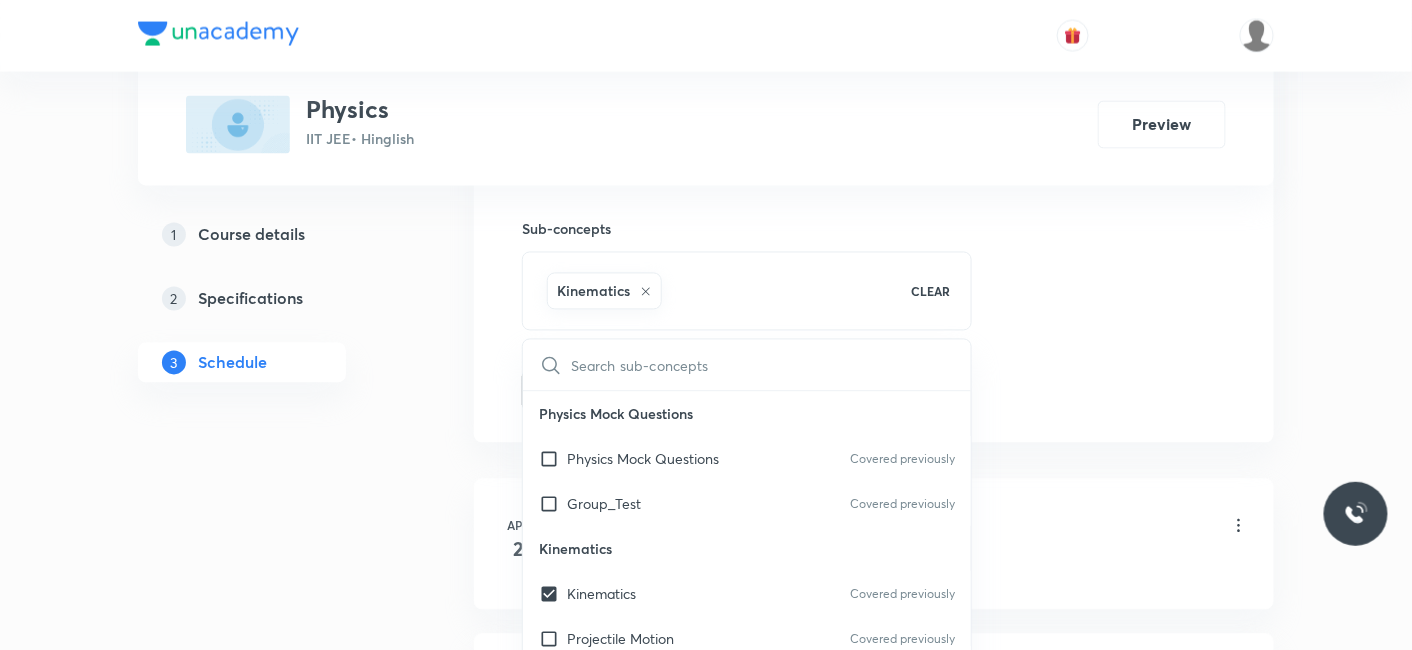 click on "1 Course details 2 Specifications 3 Schedule" at bounding box center (274, 4024) 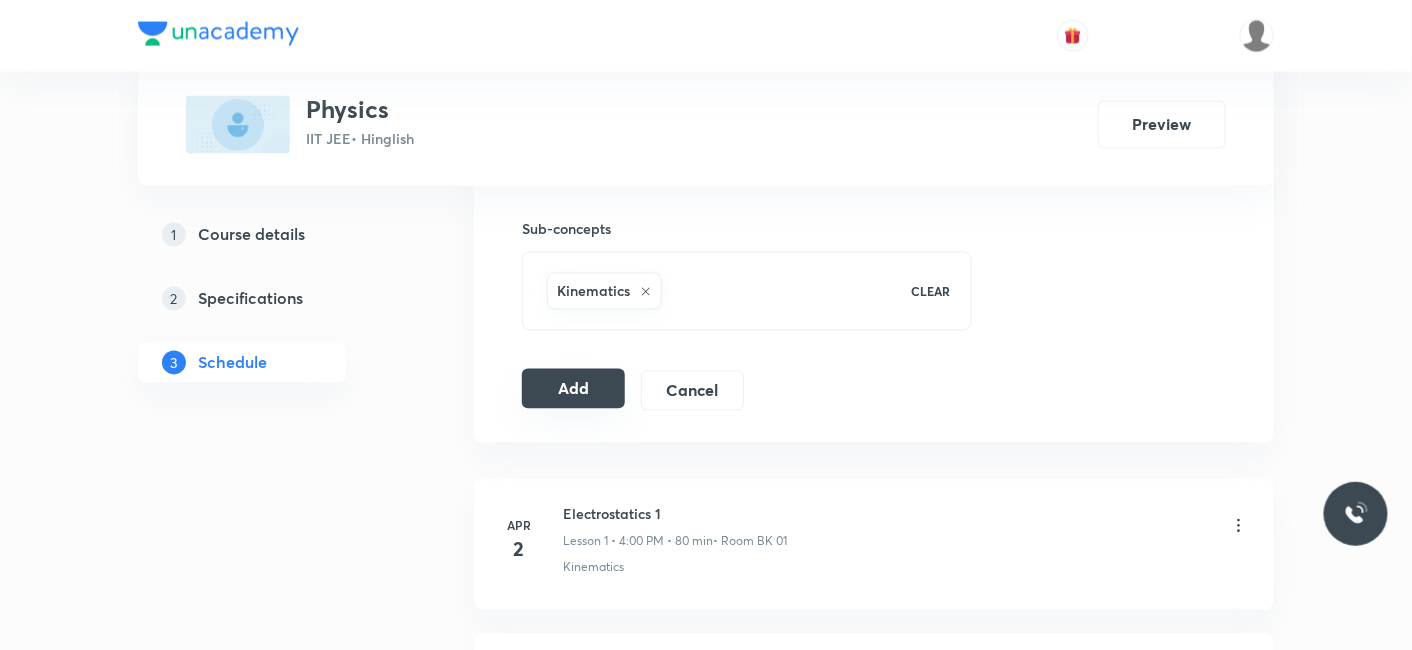 click on "Add" at bounding box center (573, 389) 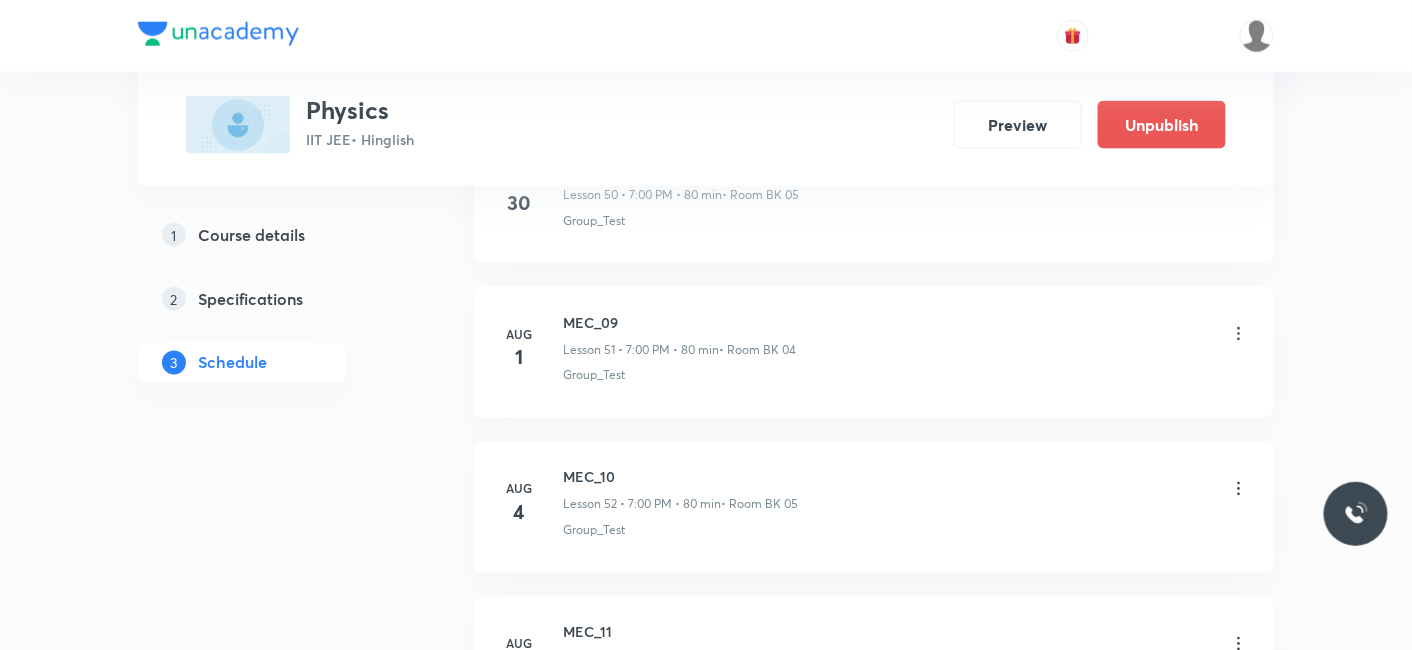scroll, scrollTop: 8374, scrollLeft: 0, axis: vertical 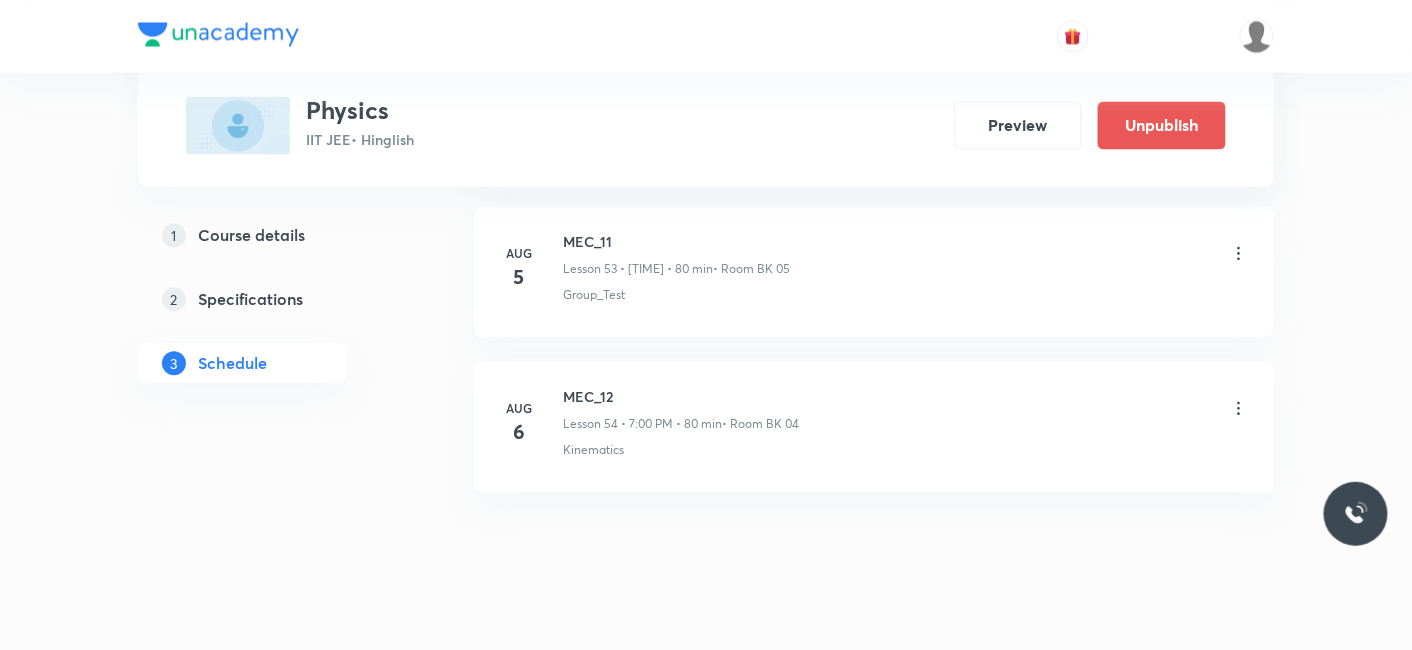 click on "Schedule 54  classes Add new session Apr 2 Electrostatics 1 Lesson 1 • 4:00 PM • 80 min  • Room BK 01 Kinematics Apr 4 Electrostatics 2 Lesson 2 • 5:30 PM • 80 min  • Room BK 01 Kinematics Apr 4 Electrostatics 3 Lesson 3 • 7:00 PM • 80 min  • Room BK 01 Kinematics Apr 5 Electrostatics 4 Lesson 4 • 7:00 PM • 80 min  • Room BK 03 Kinematics Apr 8 Electrostatics 5 Lesson 5 • 4:00 PM • 80 min  • Room BK 02 Kinematics Apr 9 Electrostatics 6 Lesson 6 • 5:30 PM • 80 min  • Room BK 02 Kinematics Apr 10 Electrostatics 7 Lesson 7 • 4:00 PM • 80 min  • Room BK 02 Kinematics Apr 11 Electrostatics 8 Lesson 8 • 7:00 PM • 80 min  • Room BK 02 Kinematics Apr 12 Electrostatics 9 Lesson 9 • 4:00 PM • 80 min  • Room BK 03 Physics Mock Questions Apr 15 Electrostatics 10 Lesson 10 • 4:00 PM • 80 min  • Room BK 03 Kinematics Apr 16 Electrostatics 11 Lesson 11 • 7:00 PM • 80 min  • Room BK 03 Kinematics Apr 17 Electrostatics 12  • Room BK 05 Kinematics" at bounding box center [874, -3696] 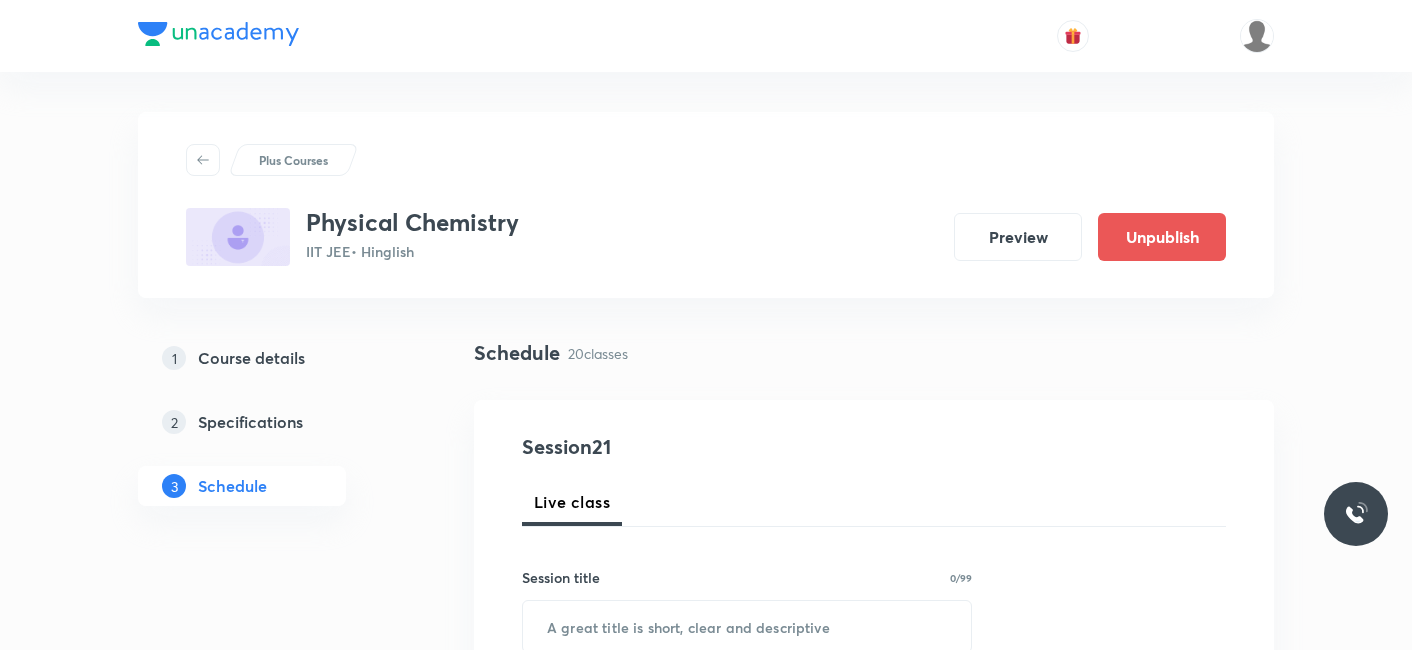 scroll, scrollTop: 0, scrollLeft: 0, axis: both 